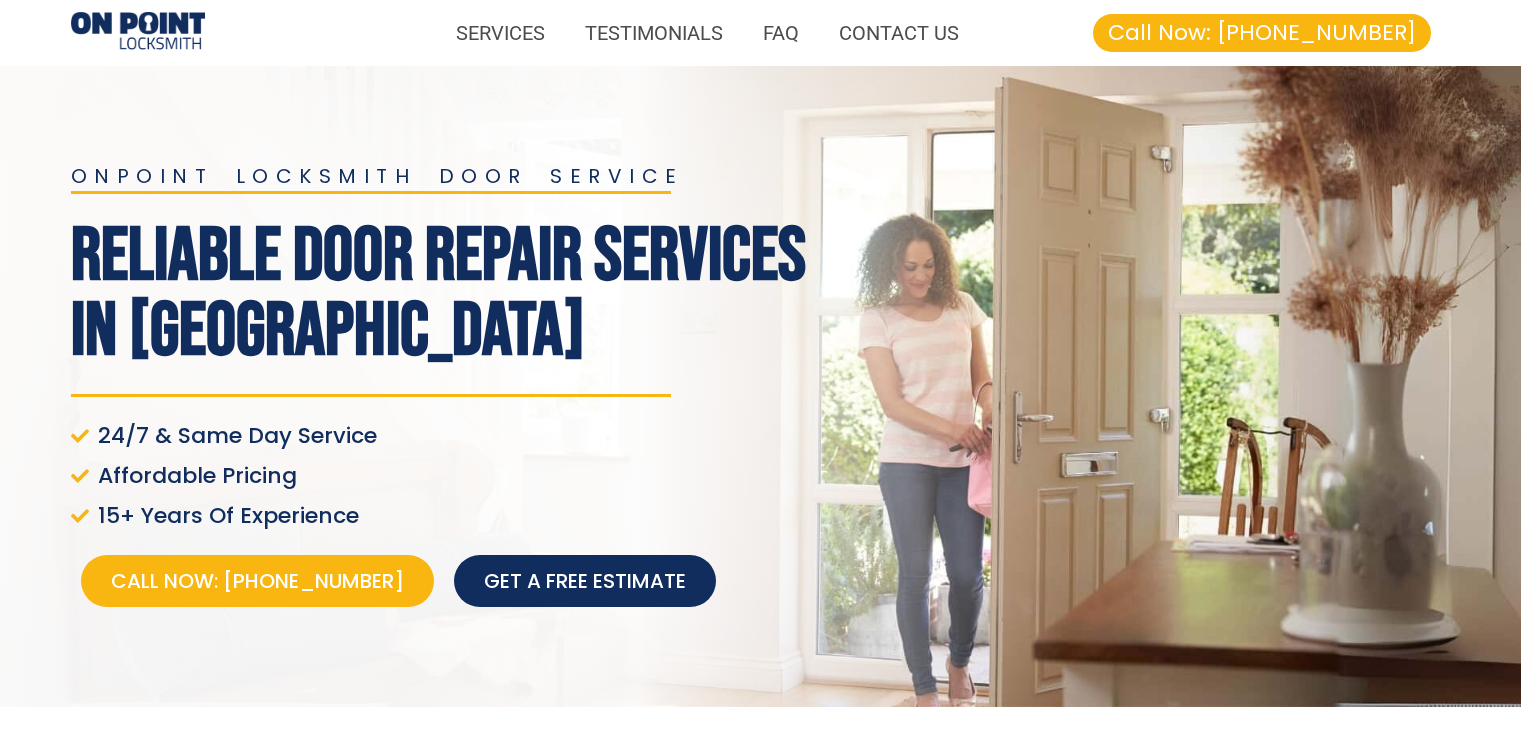 scroll, scrollTop: 0, scrollLeft: 0, axis: both 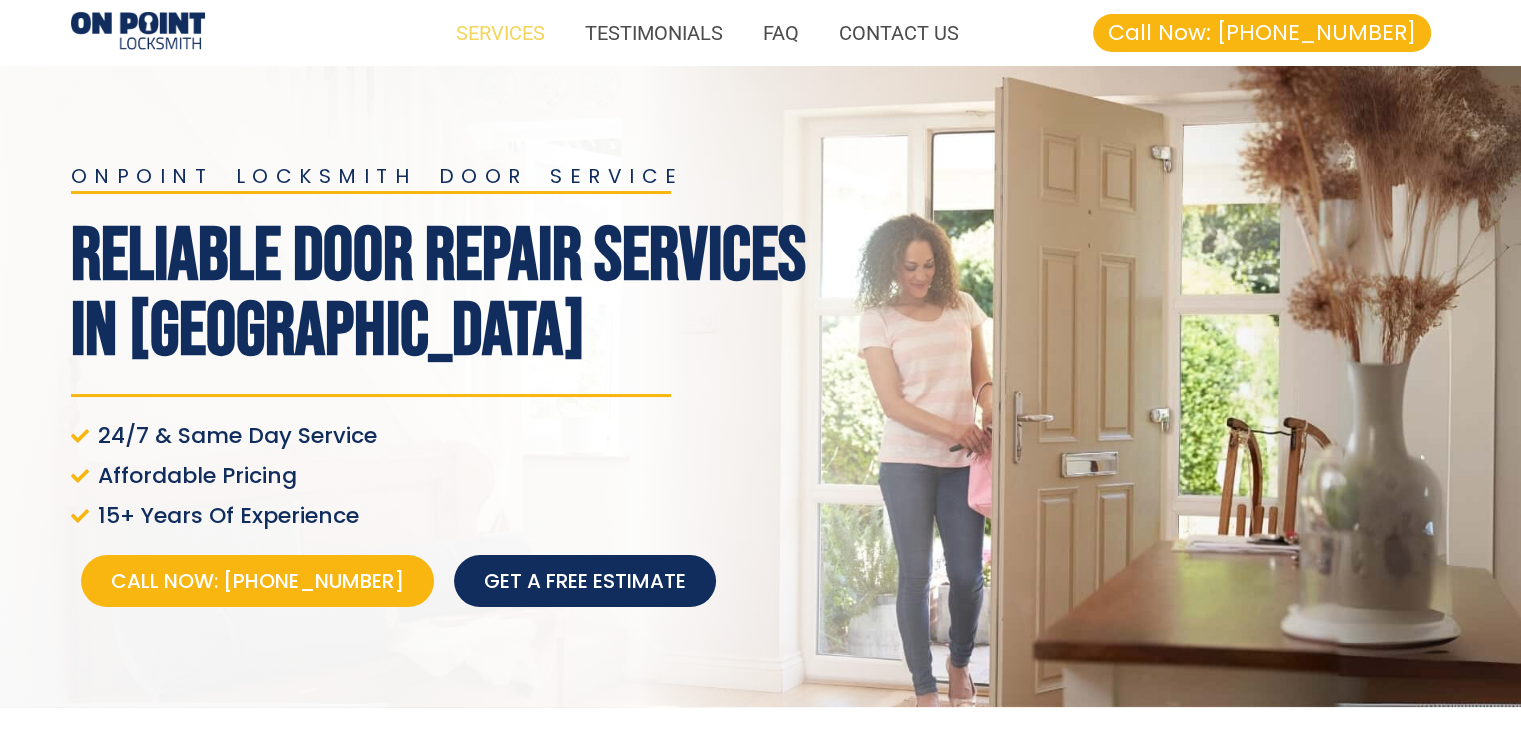 click on "SERVICES" 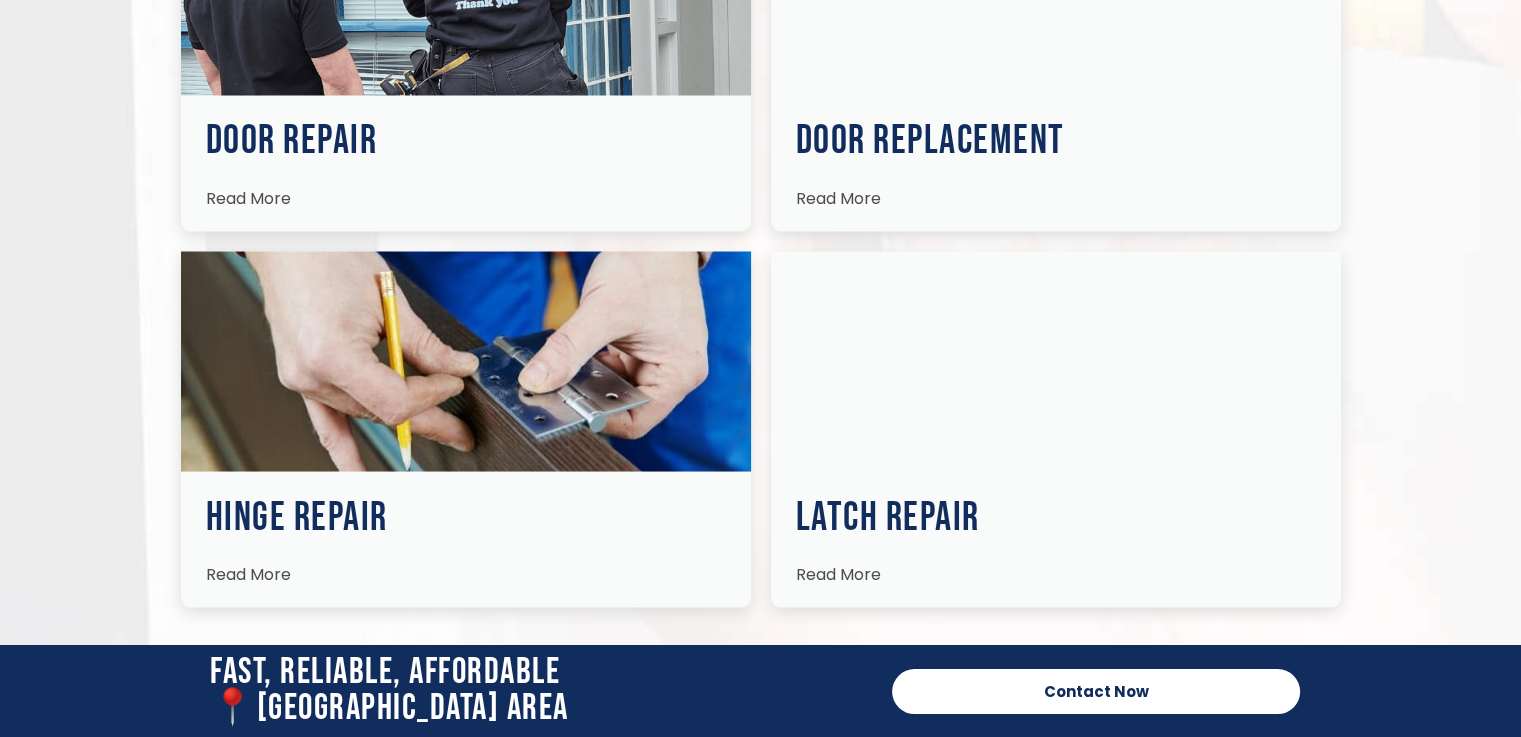 scroll, scrollTop: 3708, scrollLeft: 0, axis: vertical 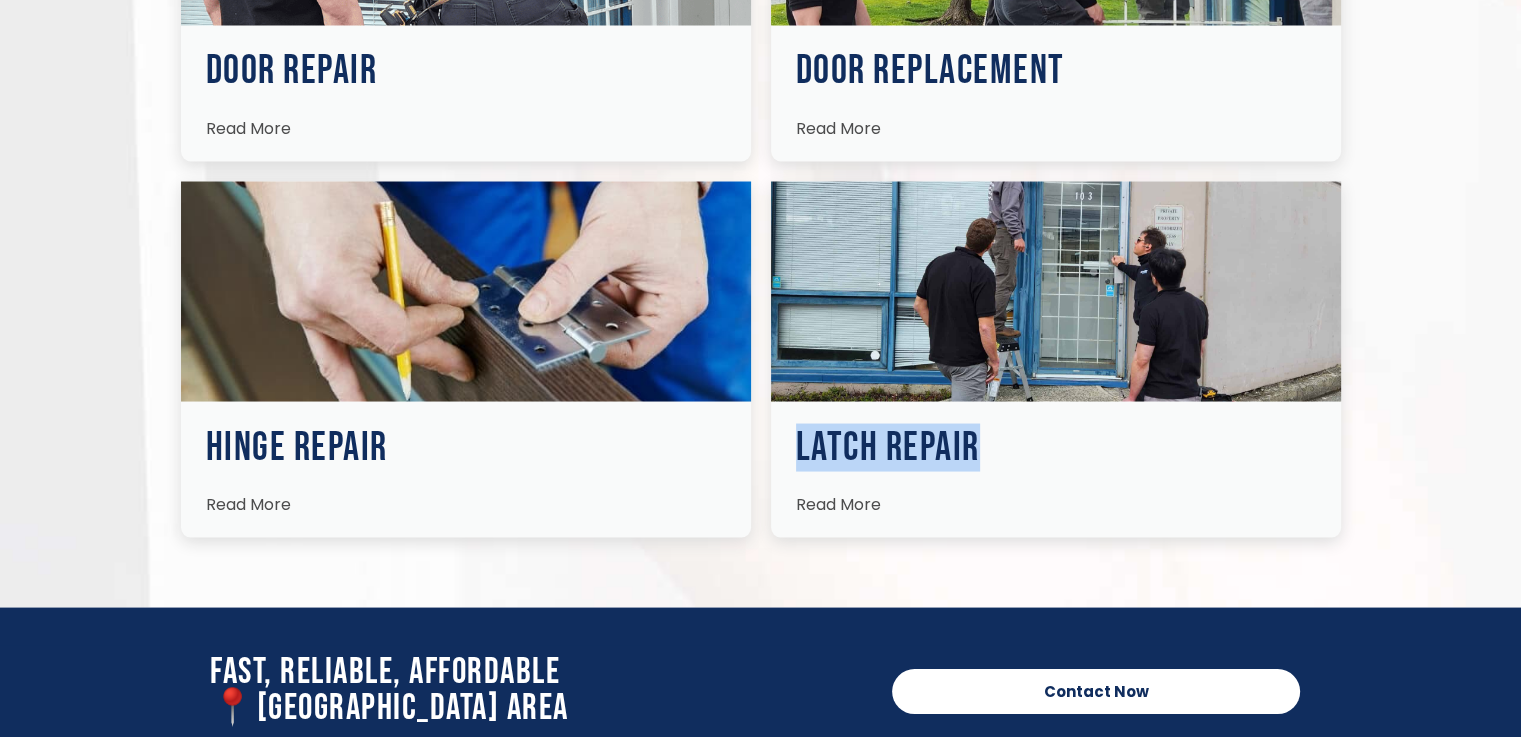 drag, startPoint x: 977, startPoint y: 412, endPoint x: 786, endPoint y: 414, distance: 191.01047 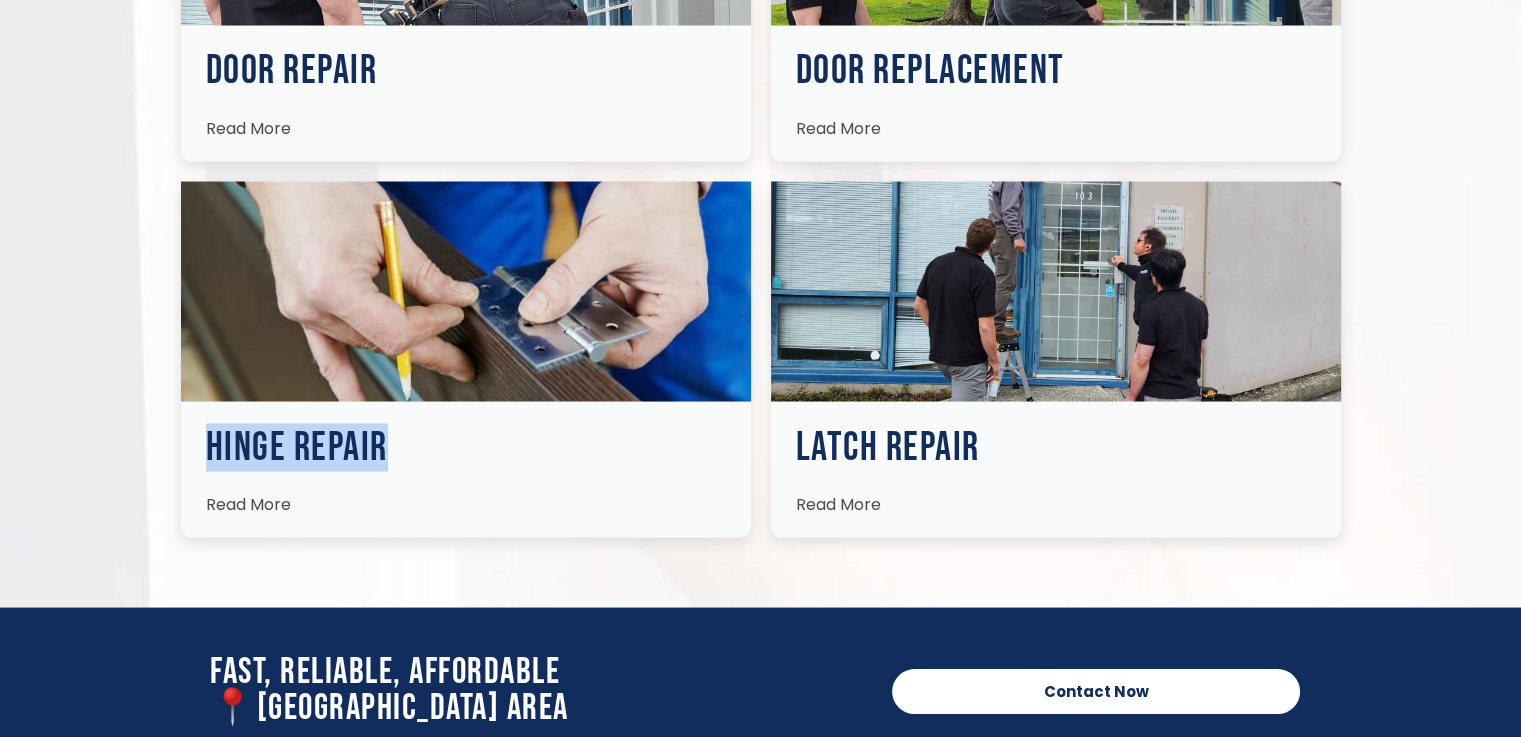 drag, startPoint x: 292, startPoint y: 413, endPoint x: 191, endPoint y: 403, distance: 101.49384 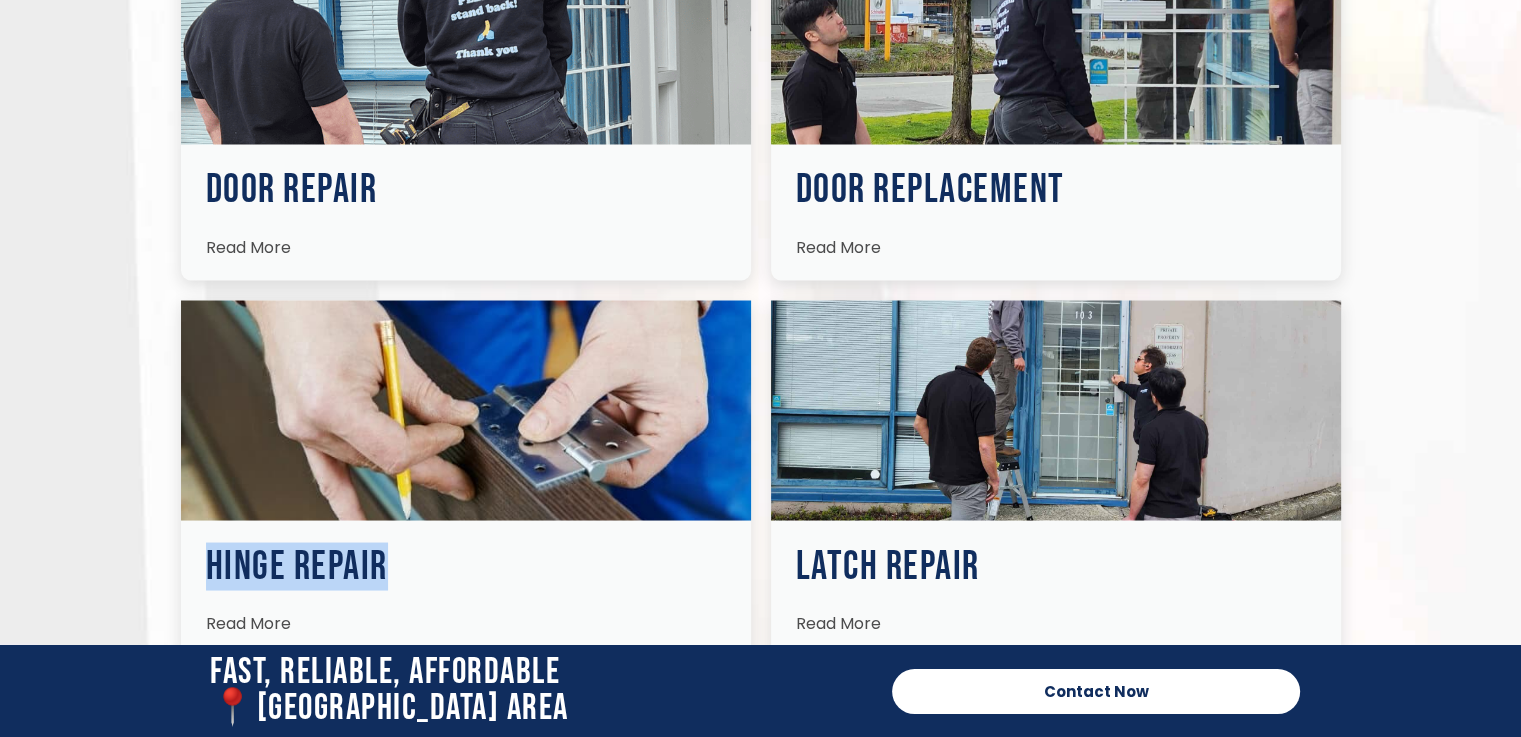 scroll, scrollTop: 3441, scrollLeft: 0, axis: vertical 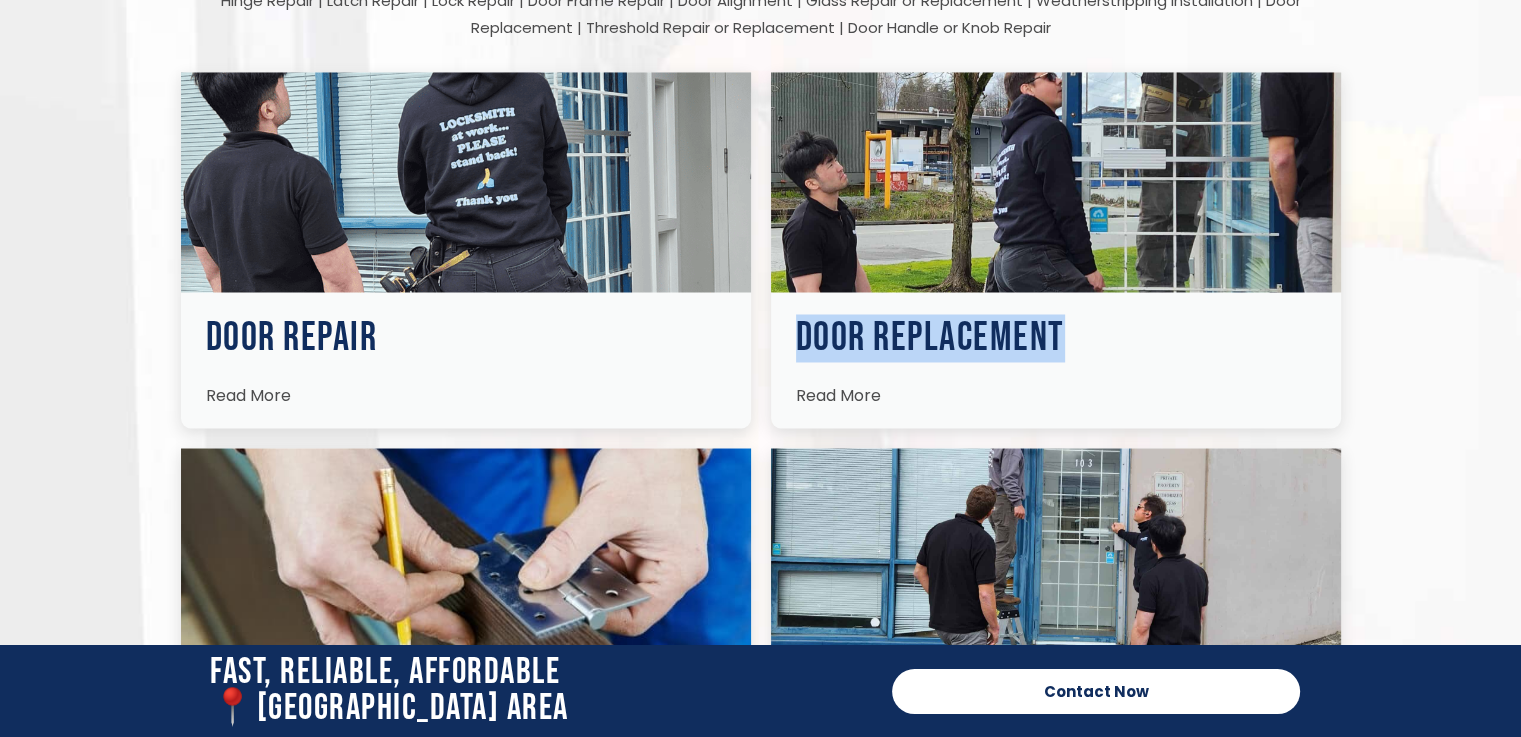 drag, startPoint x: 1076, startPoint y: 310, endPoint x: 778, endPoint y: 301, distance: 298.13586 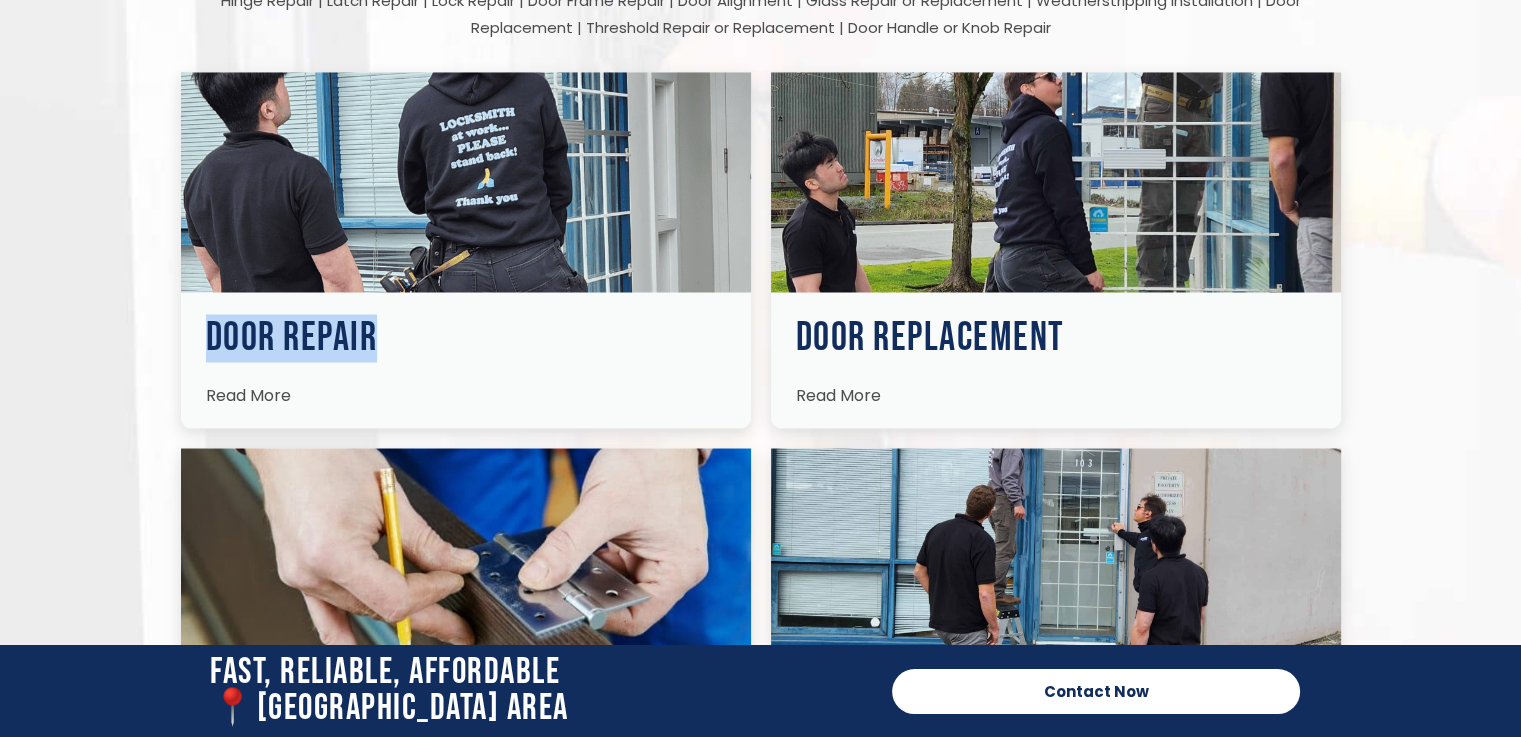 drag, startPoint x: 295, startPoint y: 305, endPoint x: 194, endPoint y: 310, distance: 101.12369 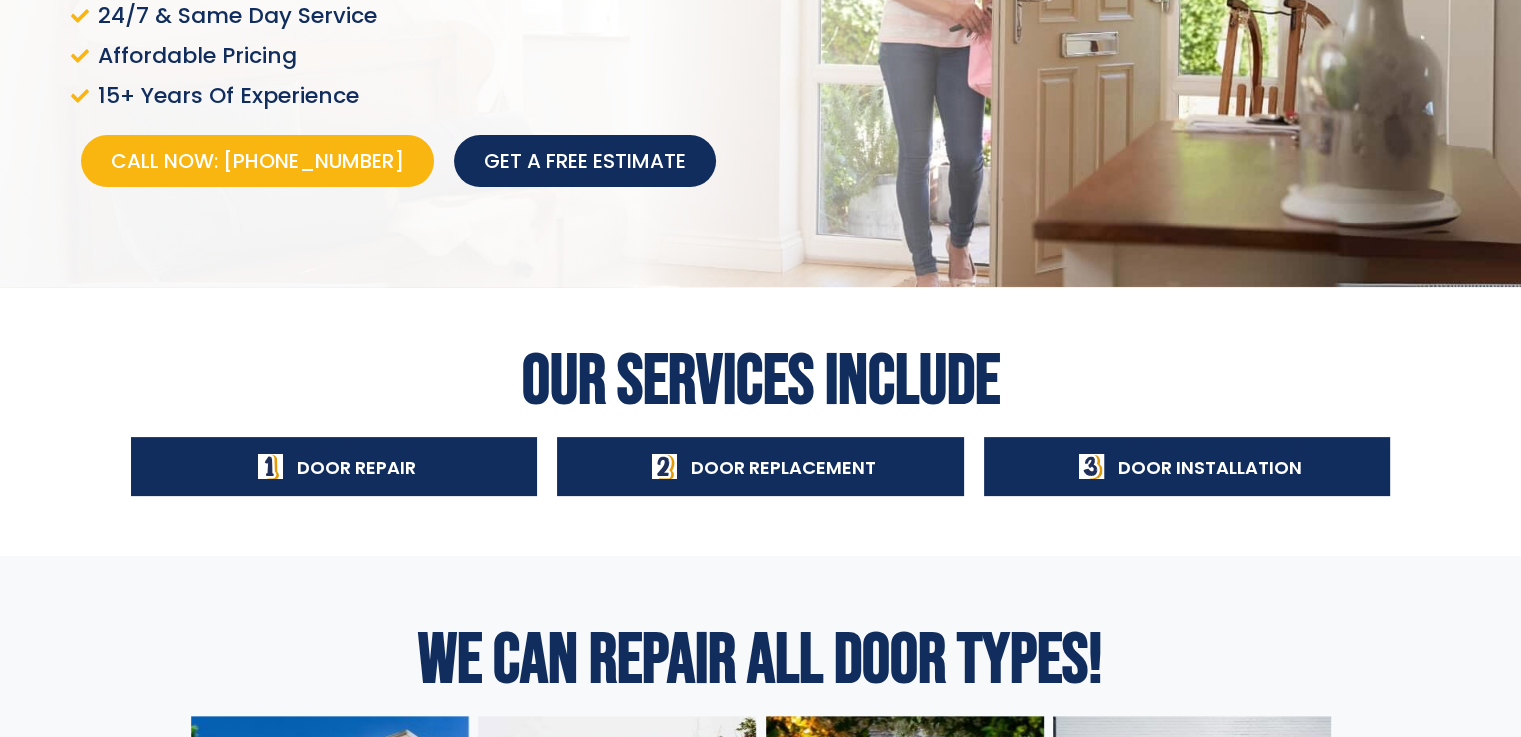 scroll, scrollTop: 0, scrollLeft: 0, axis: both 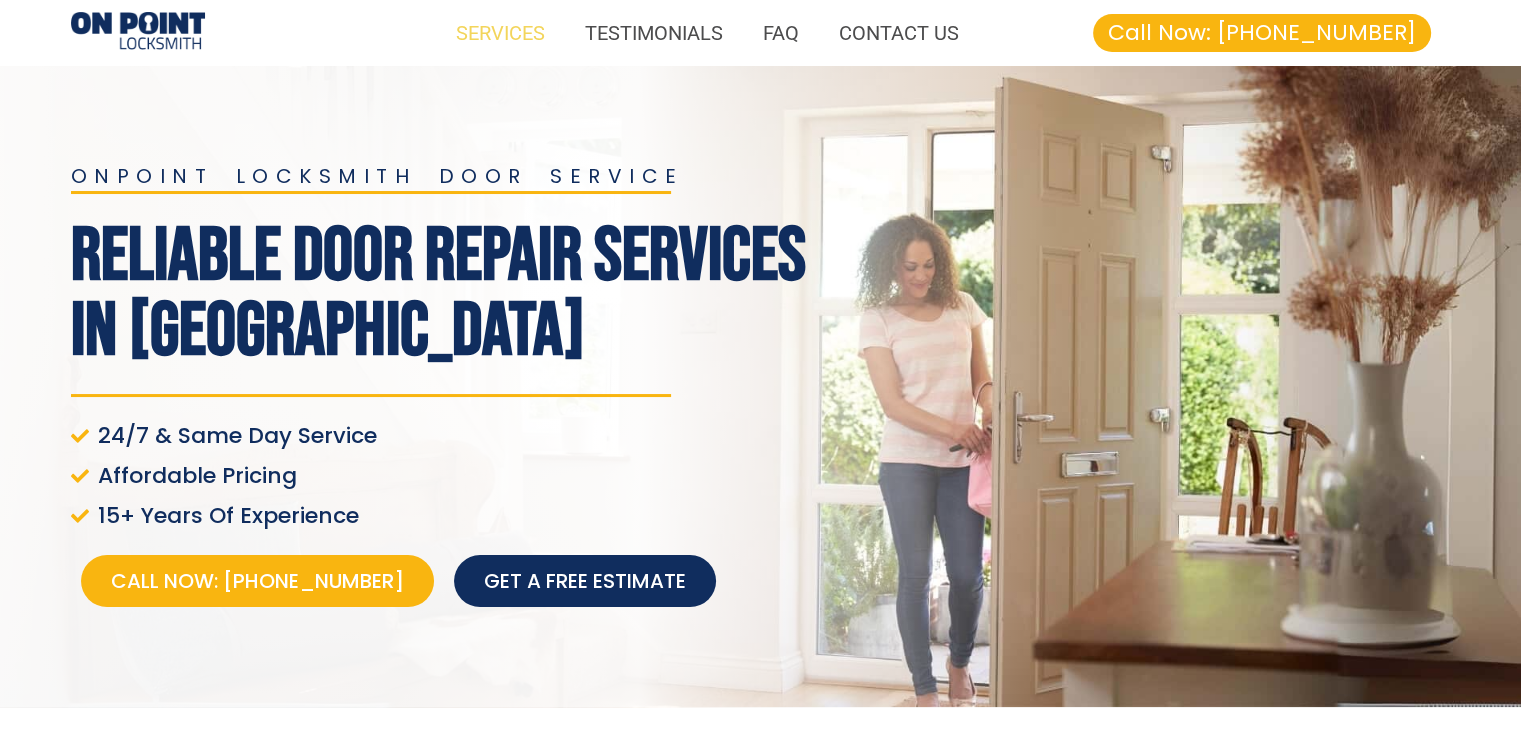 click on "SERVICES" 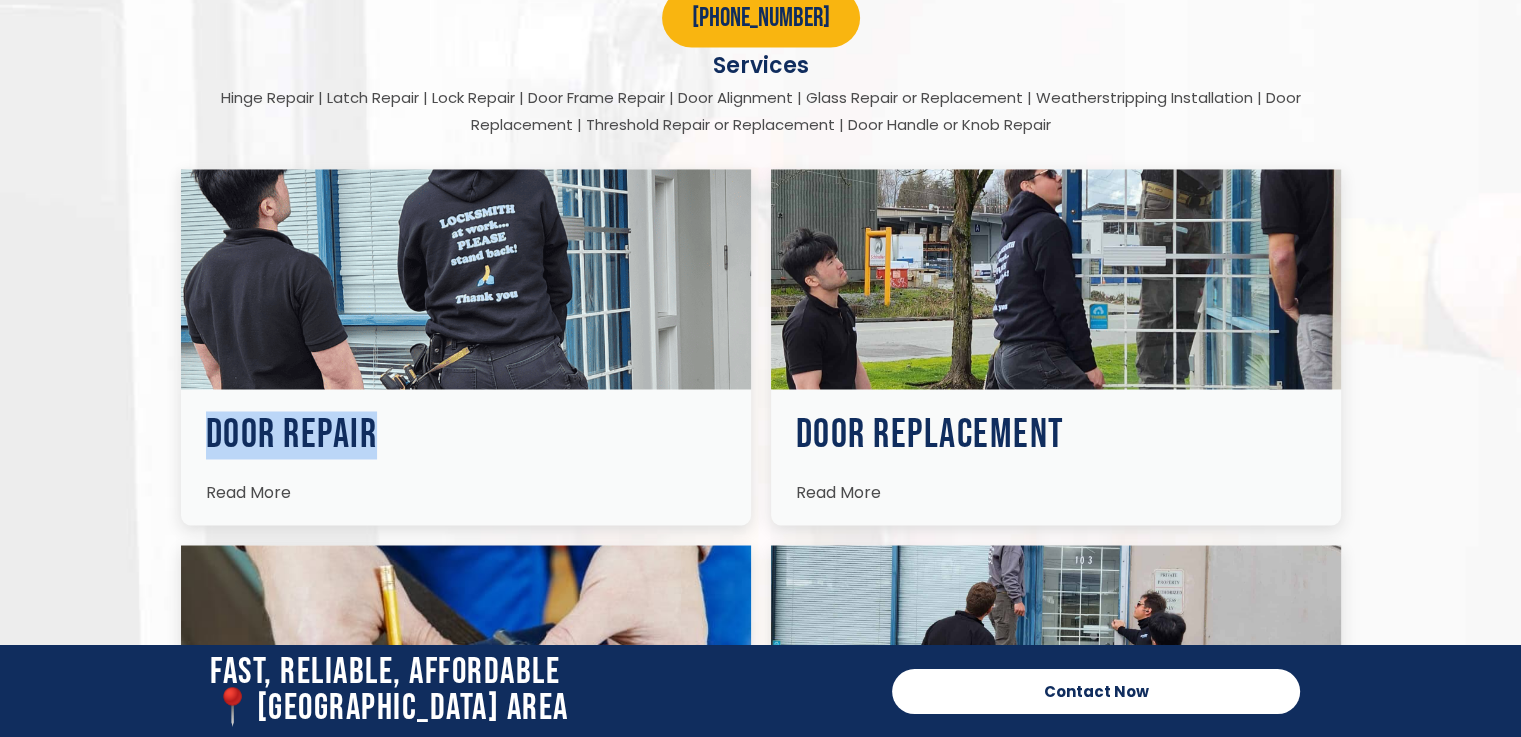 scroll, scrollTop: 3441, scrollLeft: 0, axis: vertical 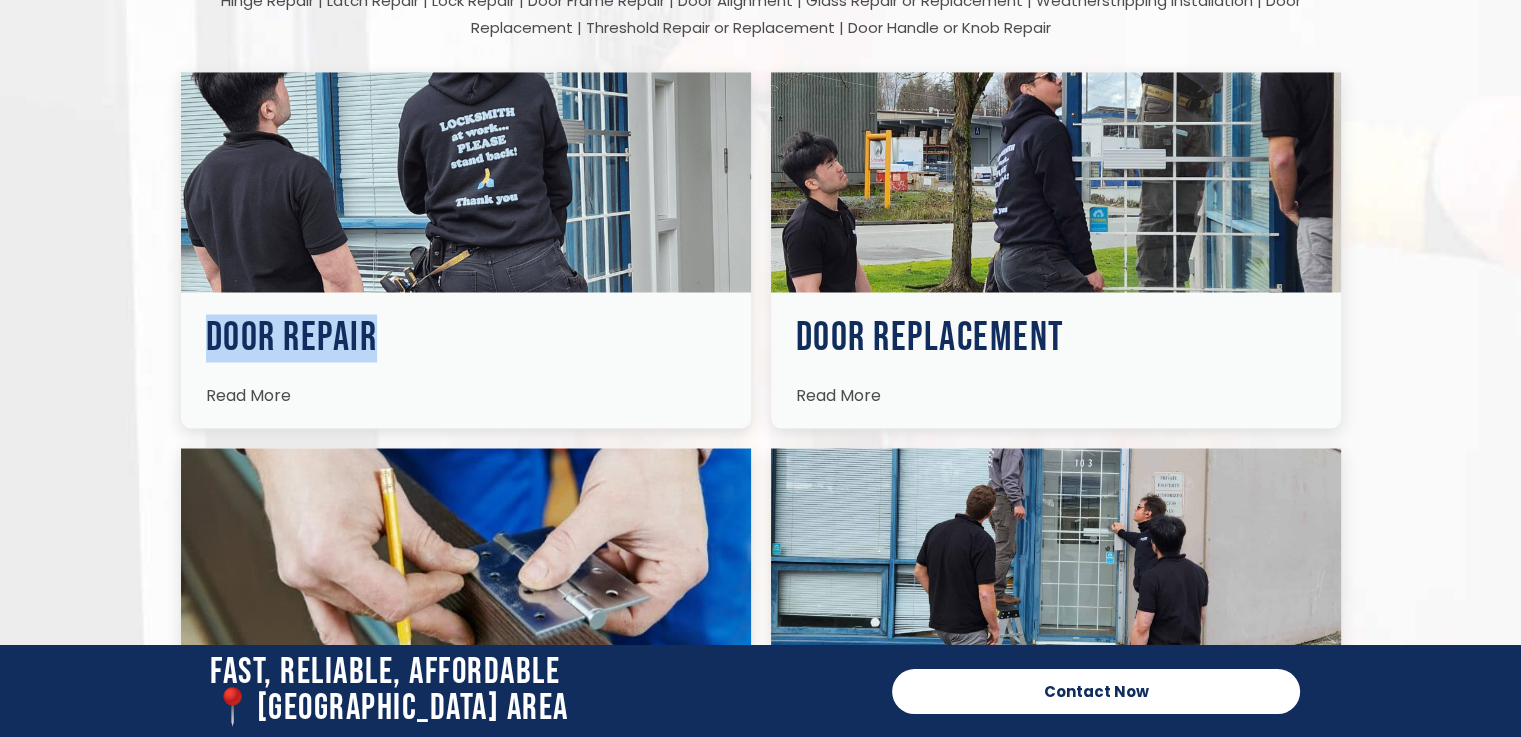 click at bounding box center [466, 182] 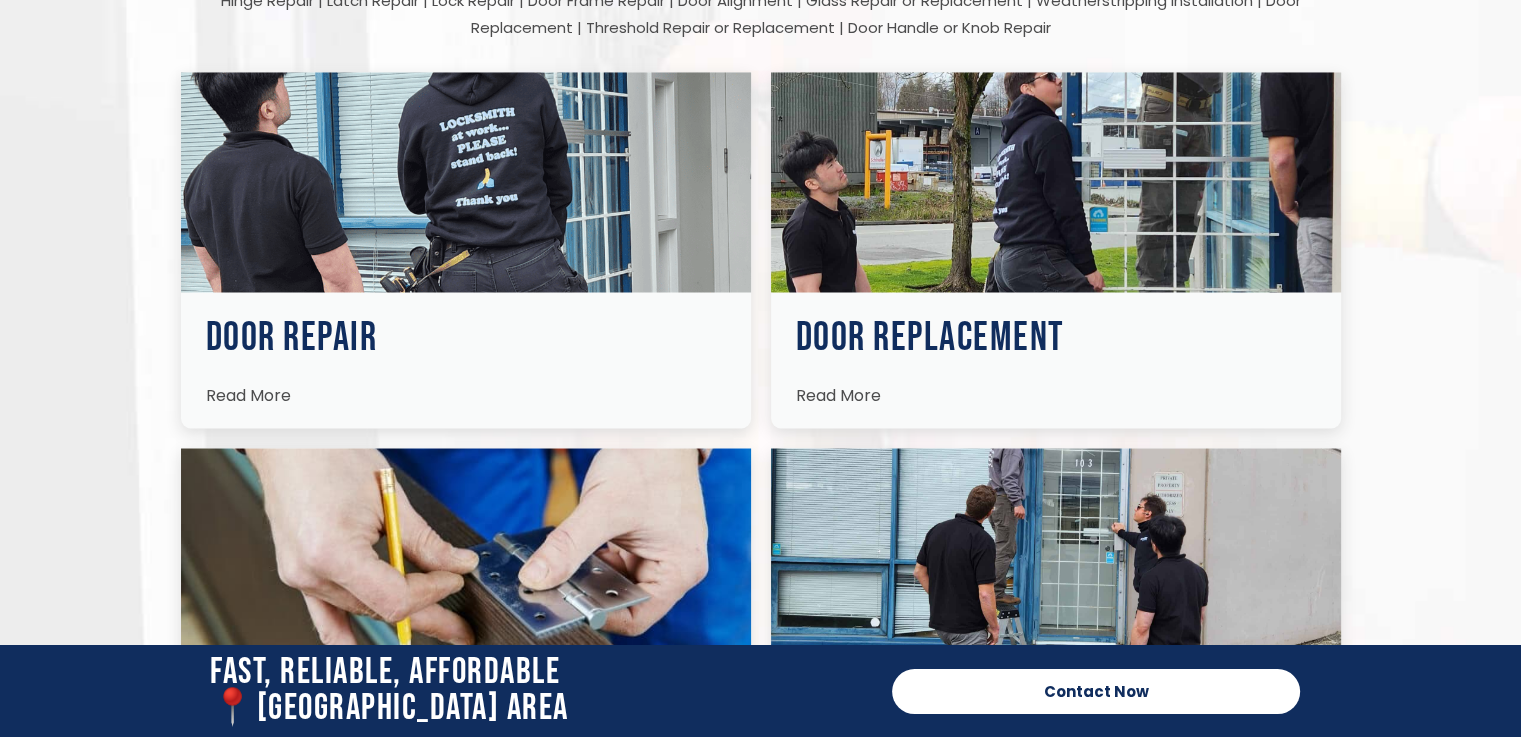 click on "Read More" at bounding box center [248, 394] 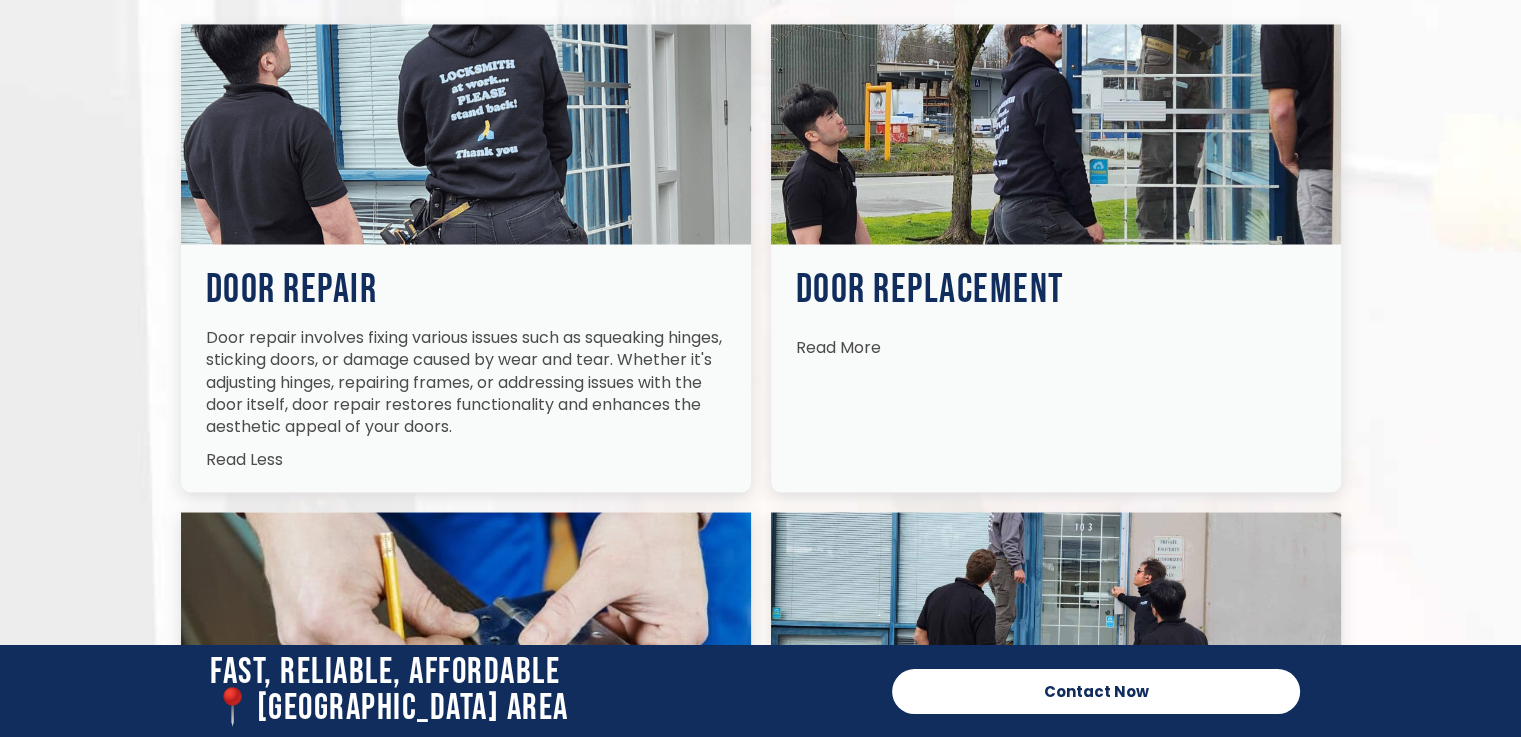 scroll, scrollTop: 3508, scrollLeft: 0, axis: vertical 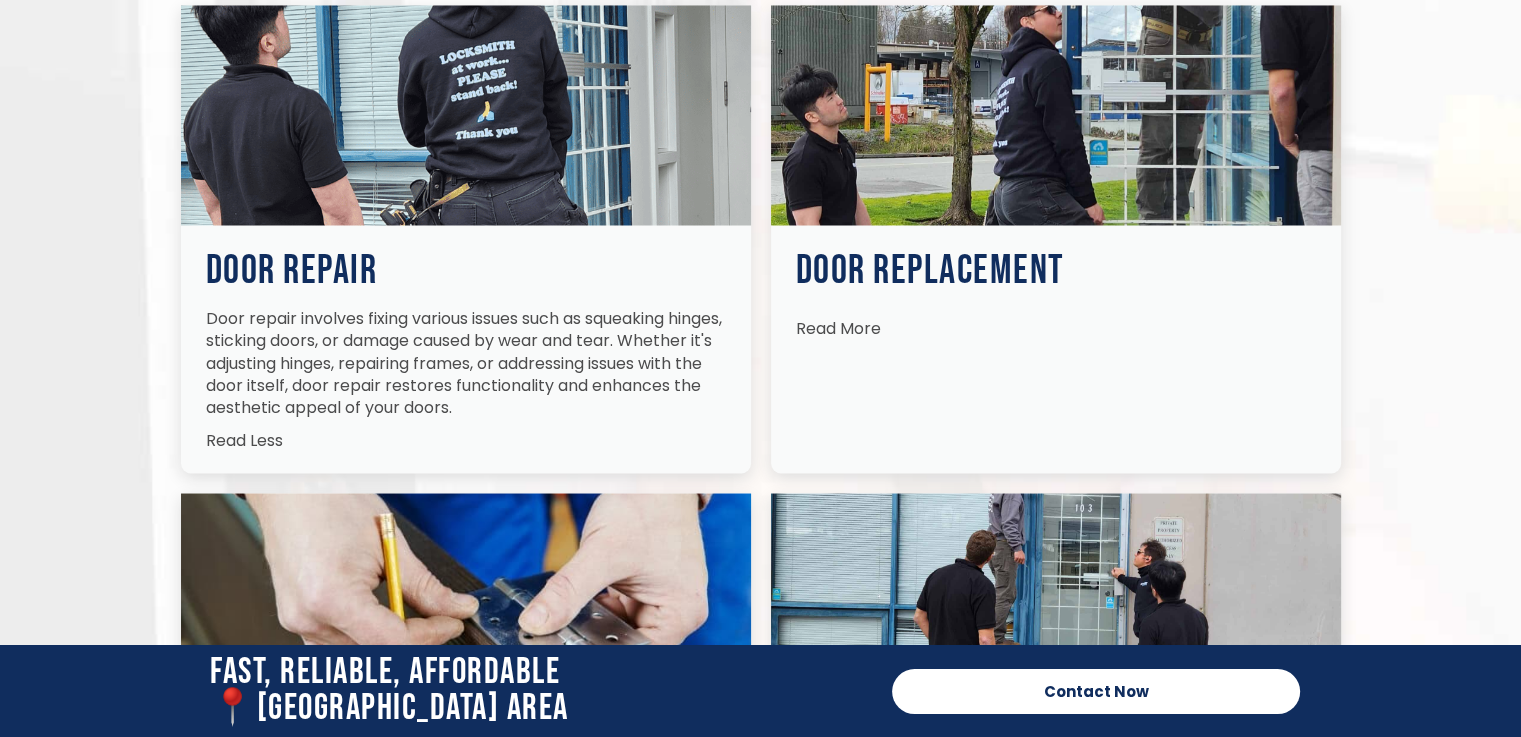 click on "Read More" at bounding box center [838, 327] 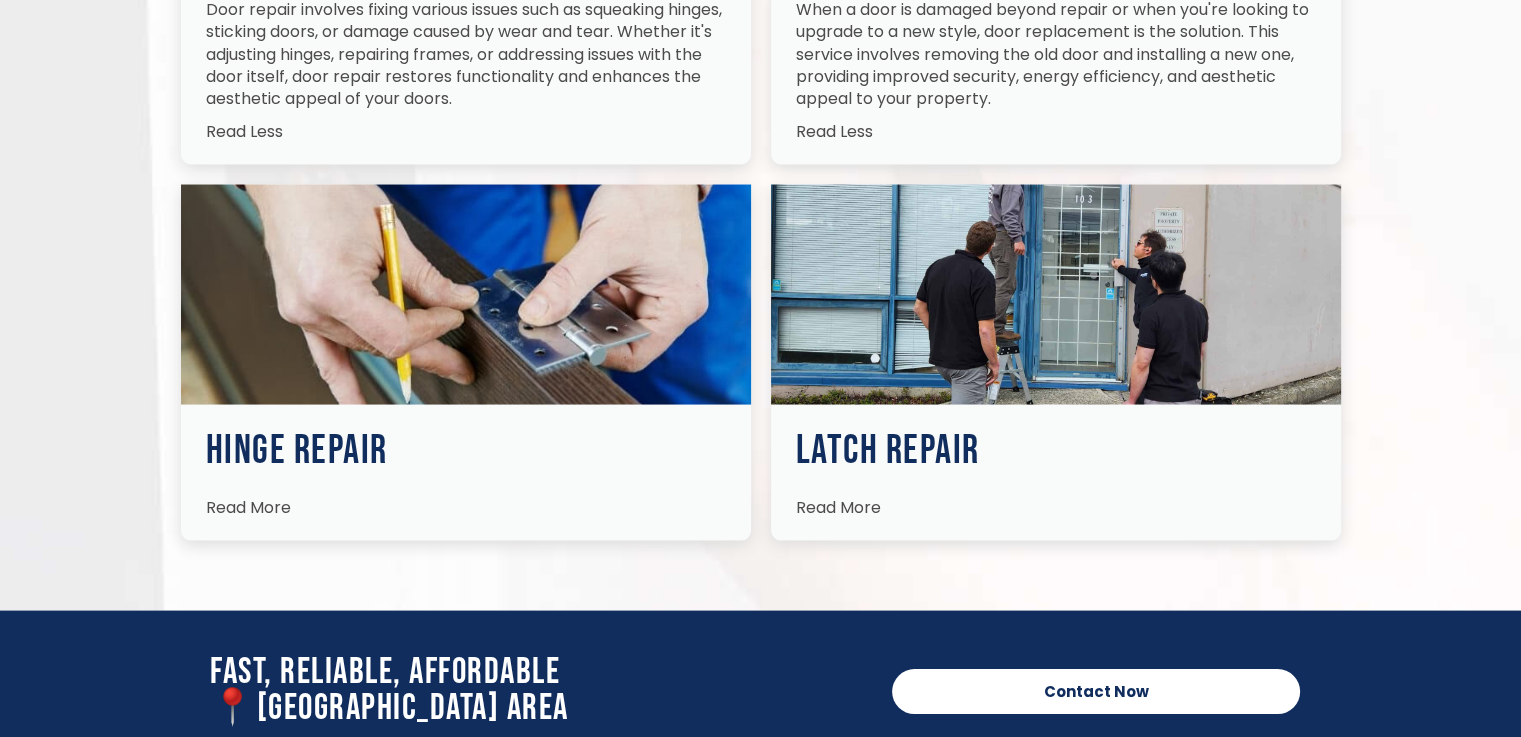 scroll, scrollTop: 3908, scrollLeft: 0, axis: vertical 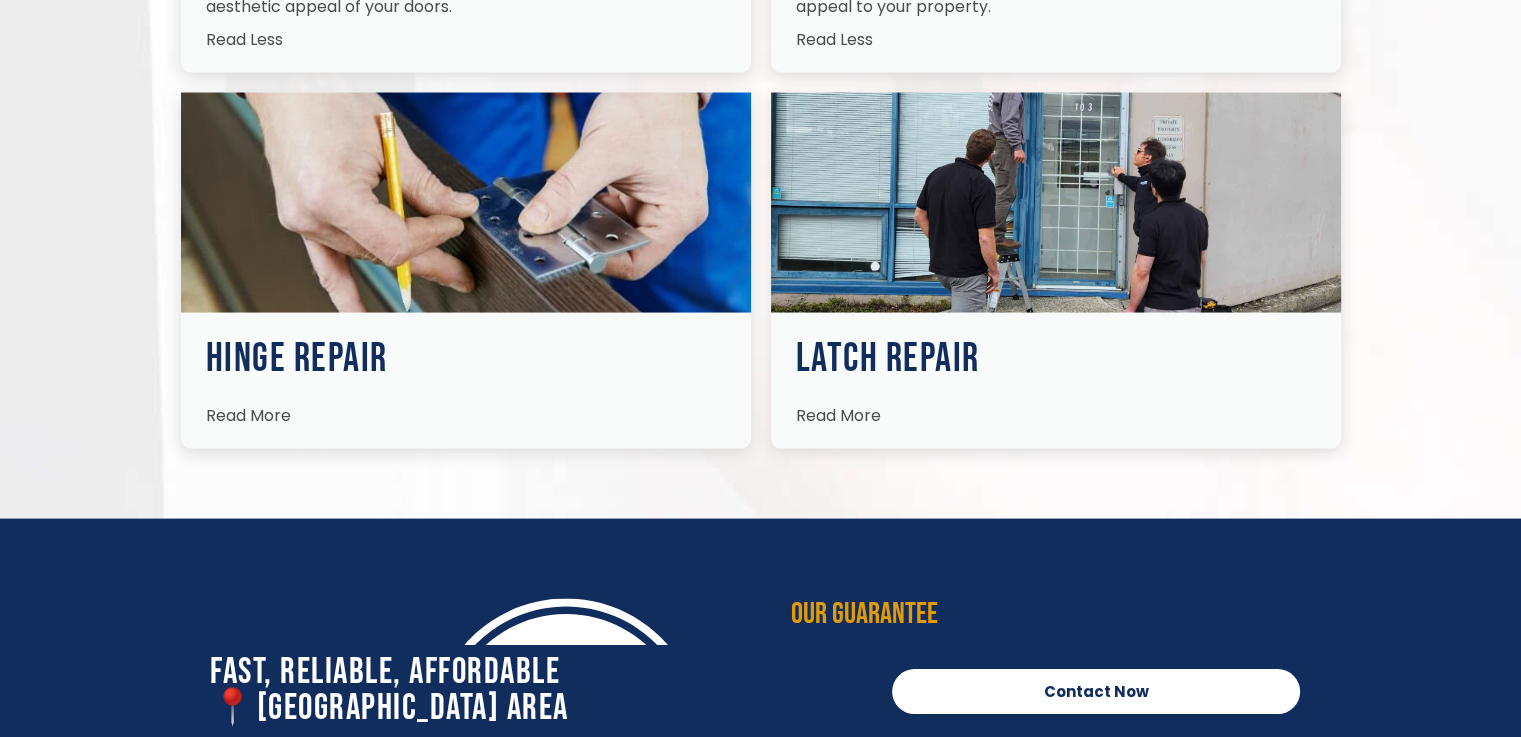 click on "Read More" at bounding box center (838, 415) 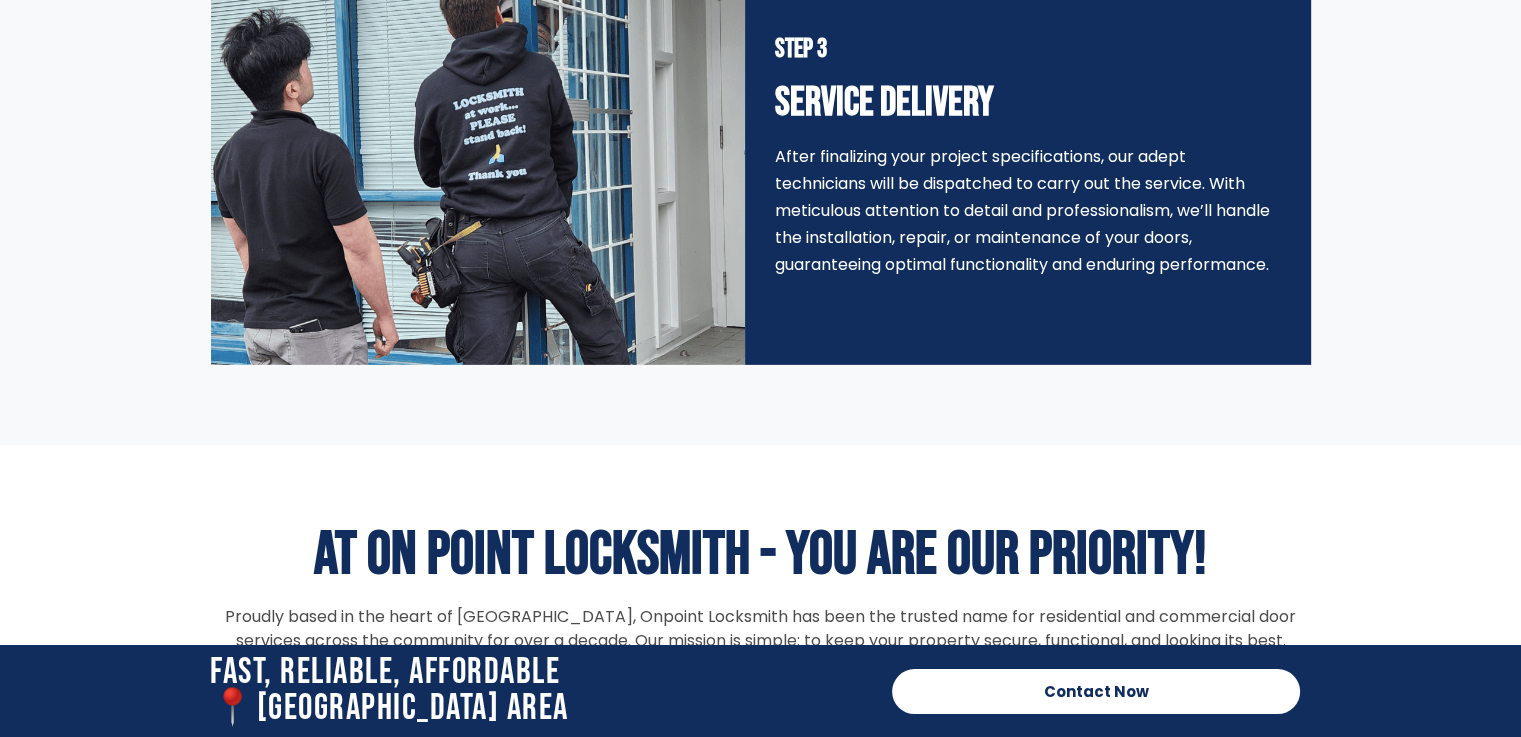 scroll, scrollTop: 5974, scrollLeft: 0, axis: vertical 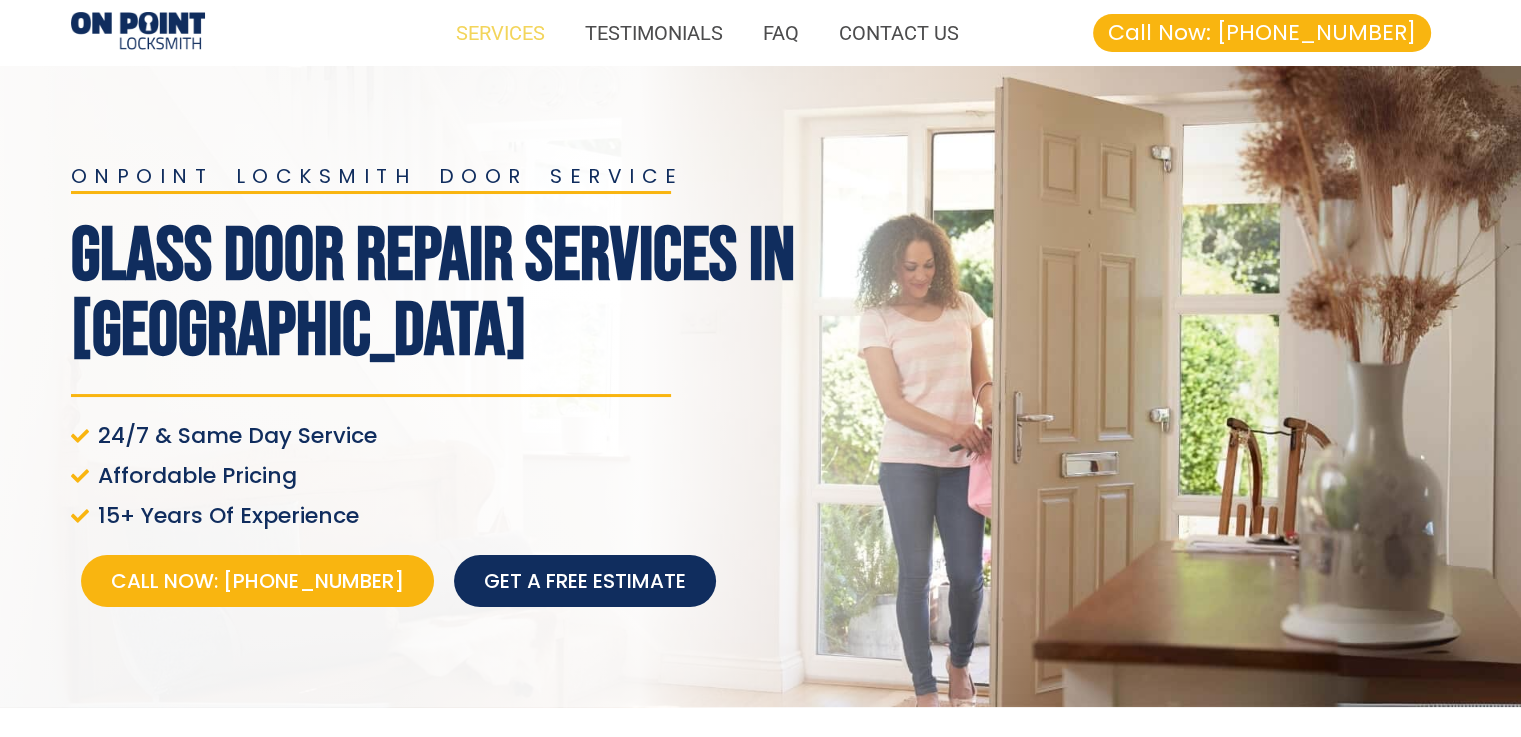 click on "SERVICES" 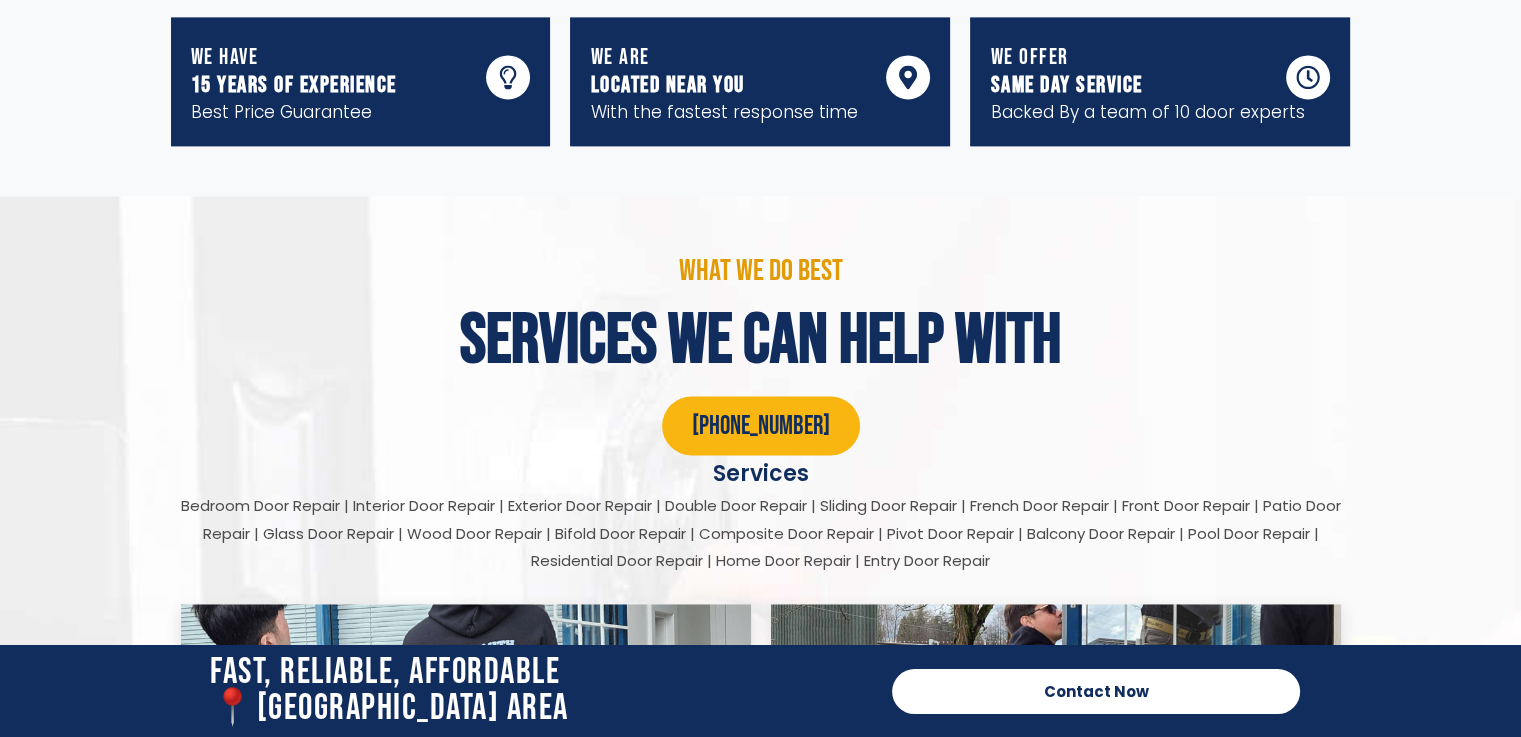 scroll, scrollTop: 2866, scrollLeft: 0, axis: vertical 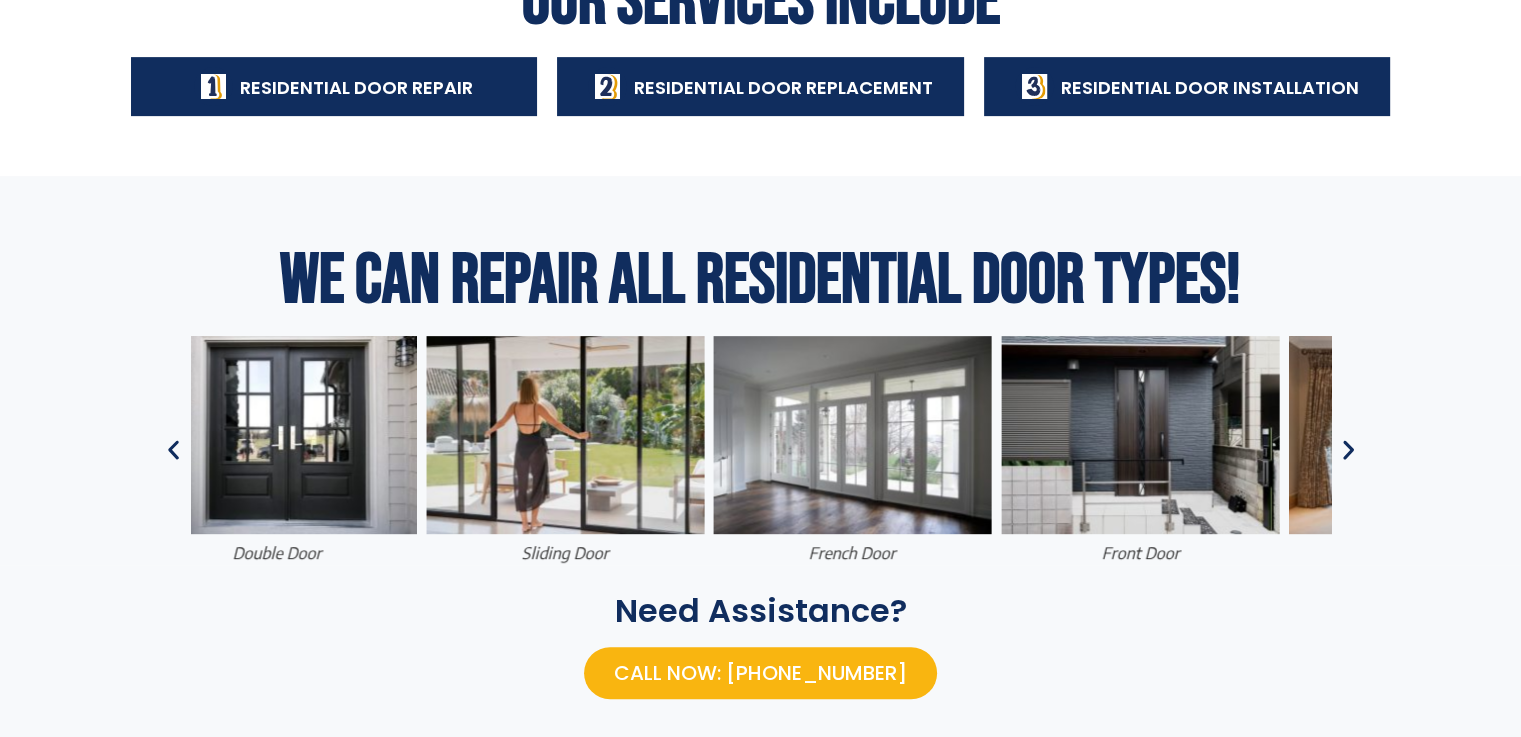click on "double door" at bounding box center [278, 553] 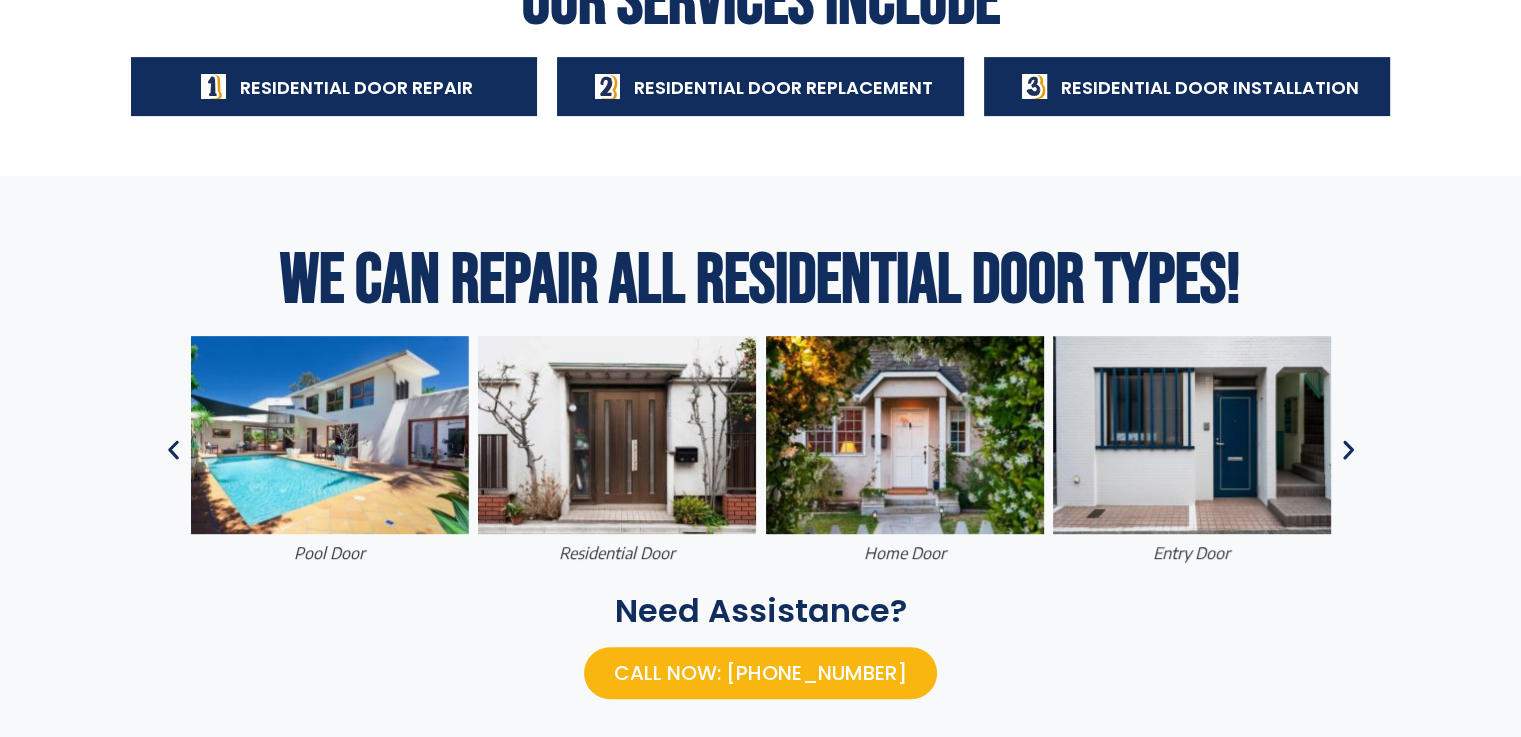 click 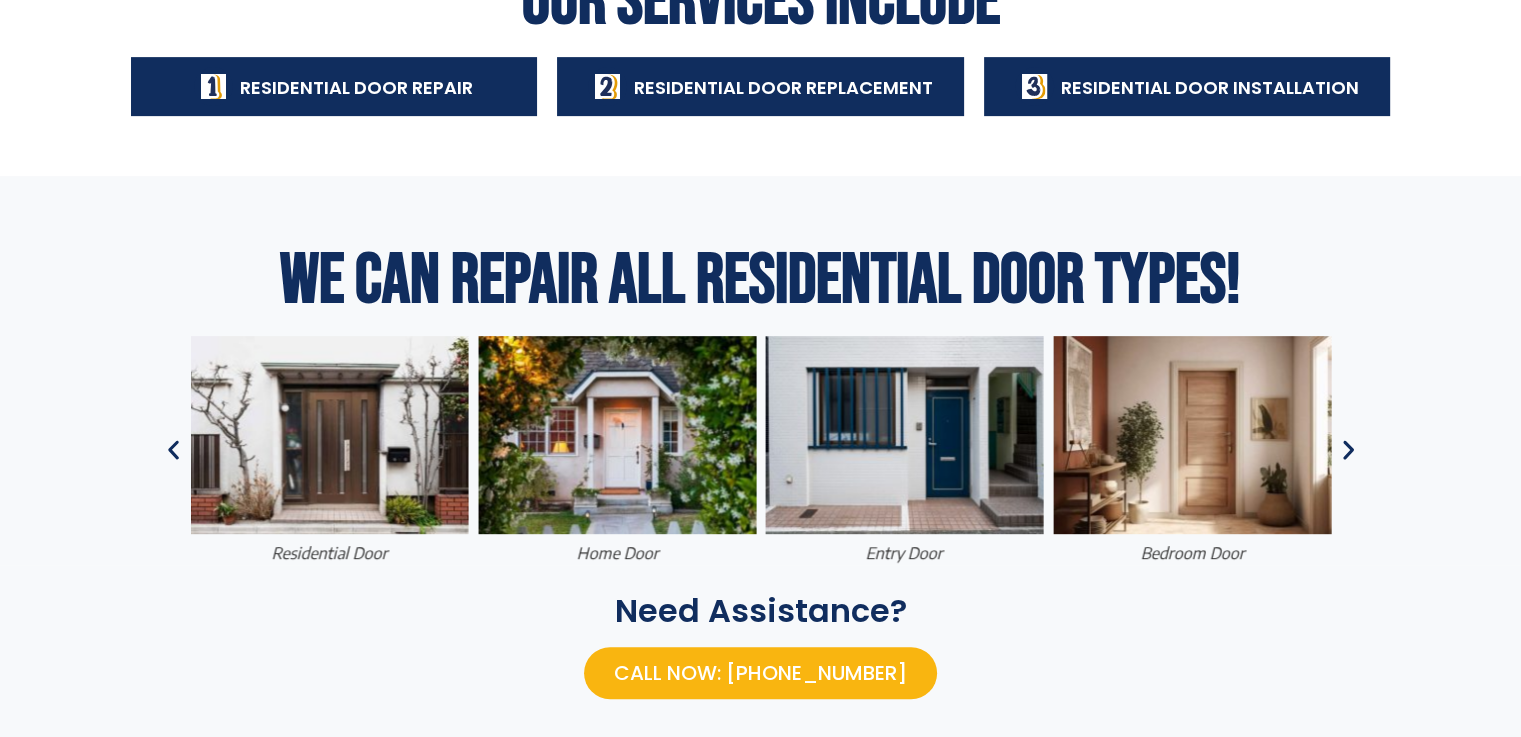 click 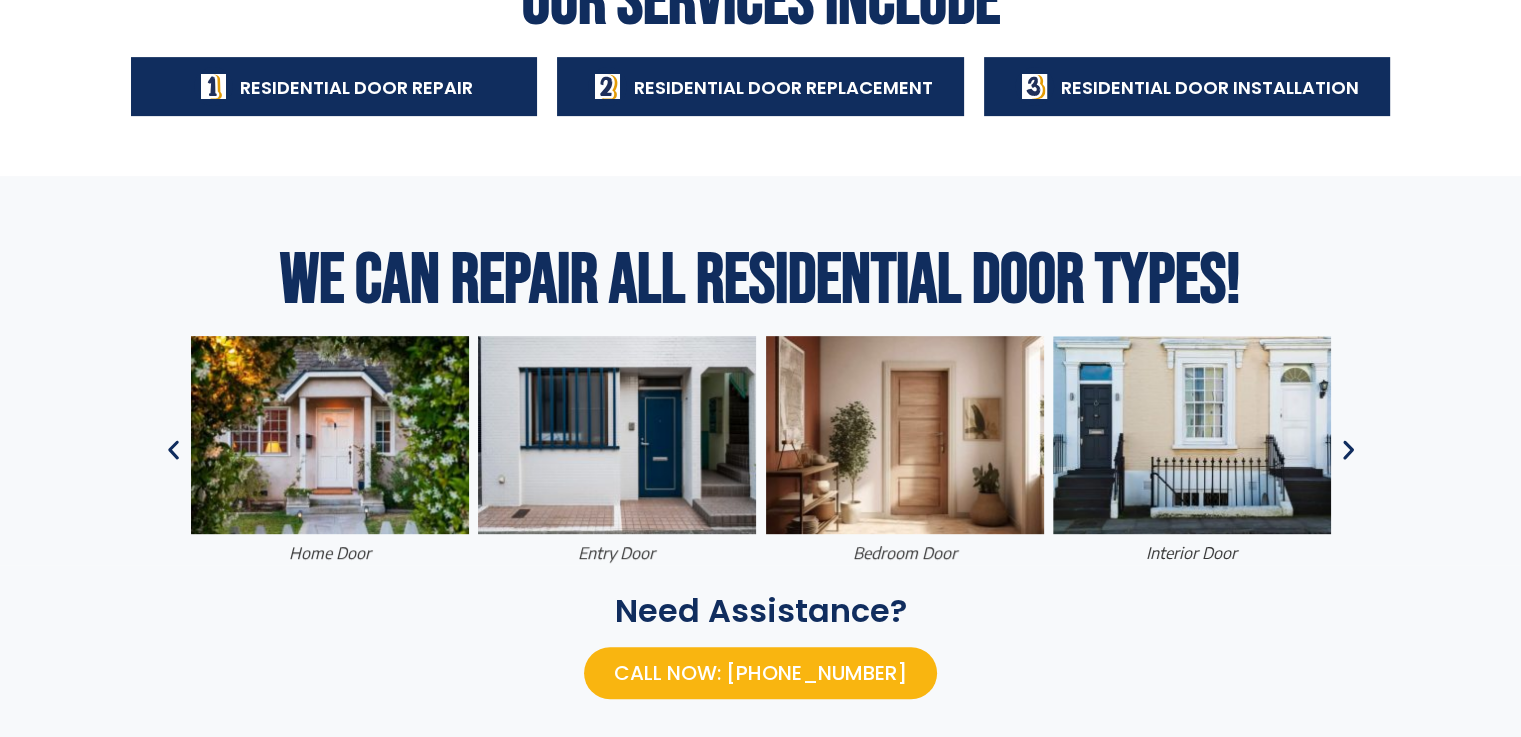 click 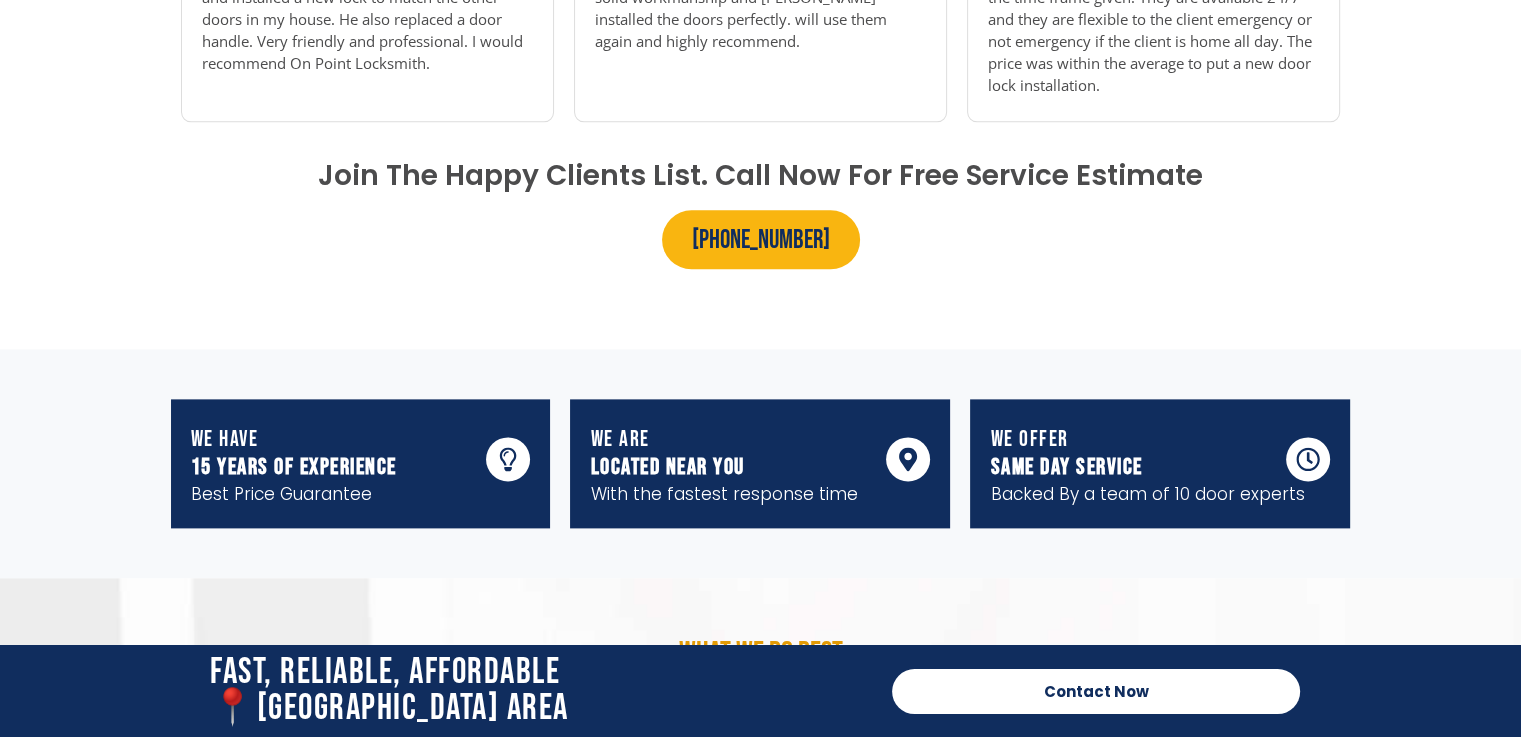 scroll, scrollTop: 3066, scrollLeft: 0, axis: vertical 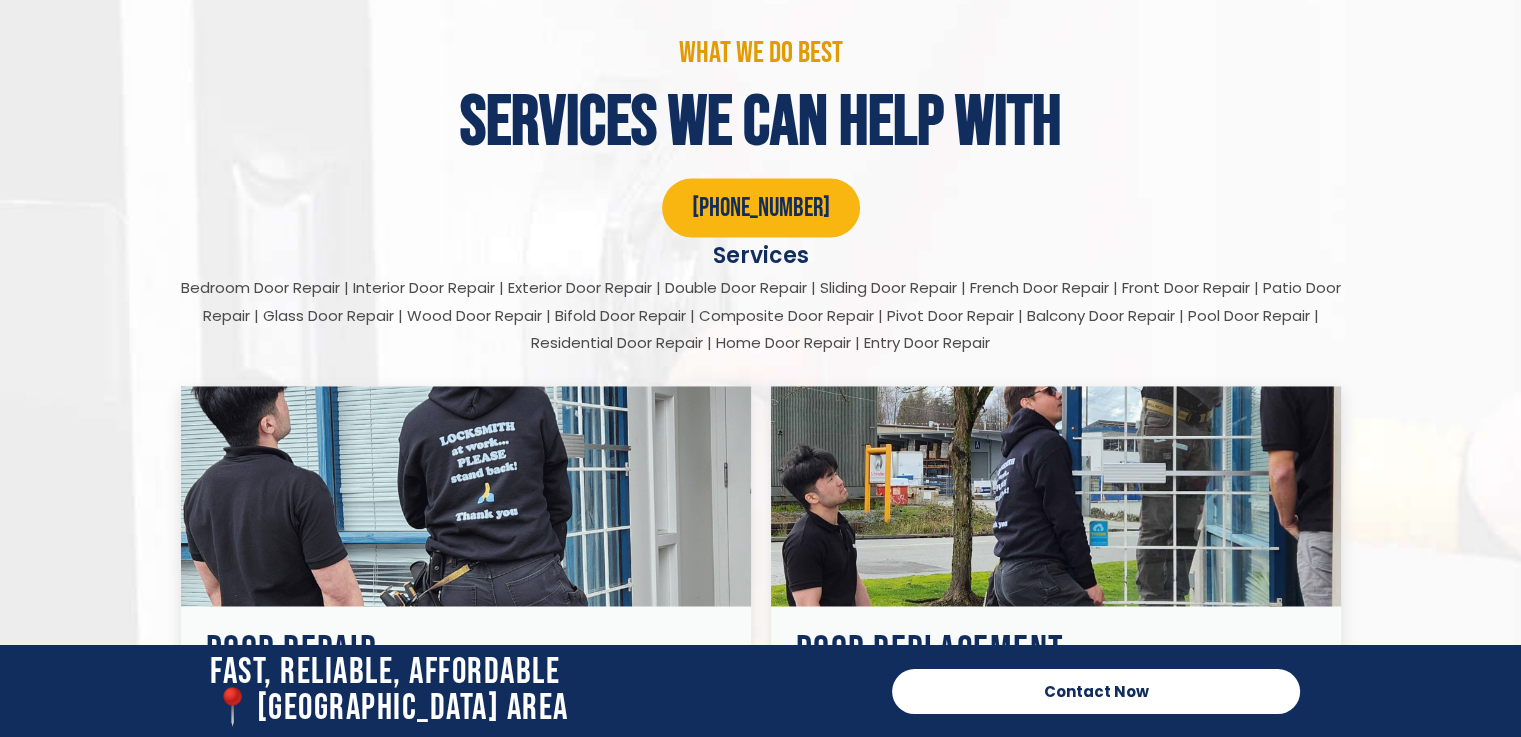 drag, startPoint x: 175, startPoint y: 260, endPoint x: 1070, endPoint y: 327, distance: 897.50433 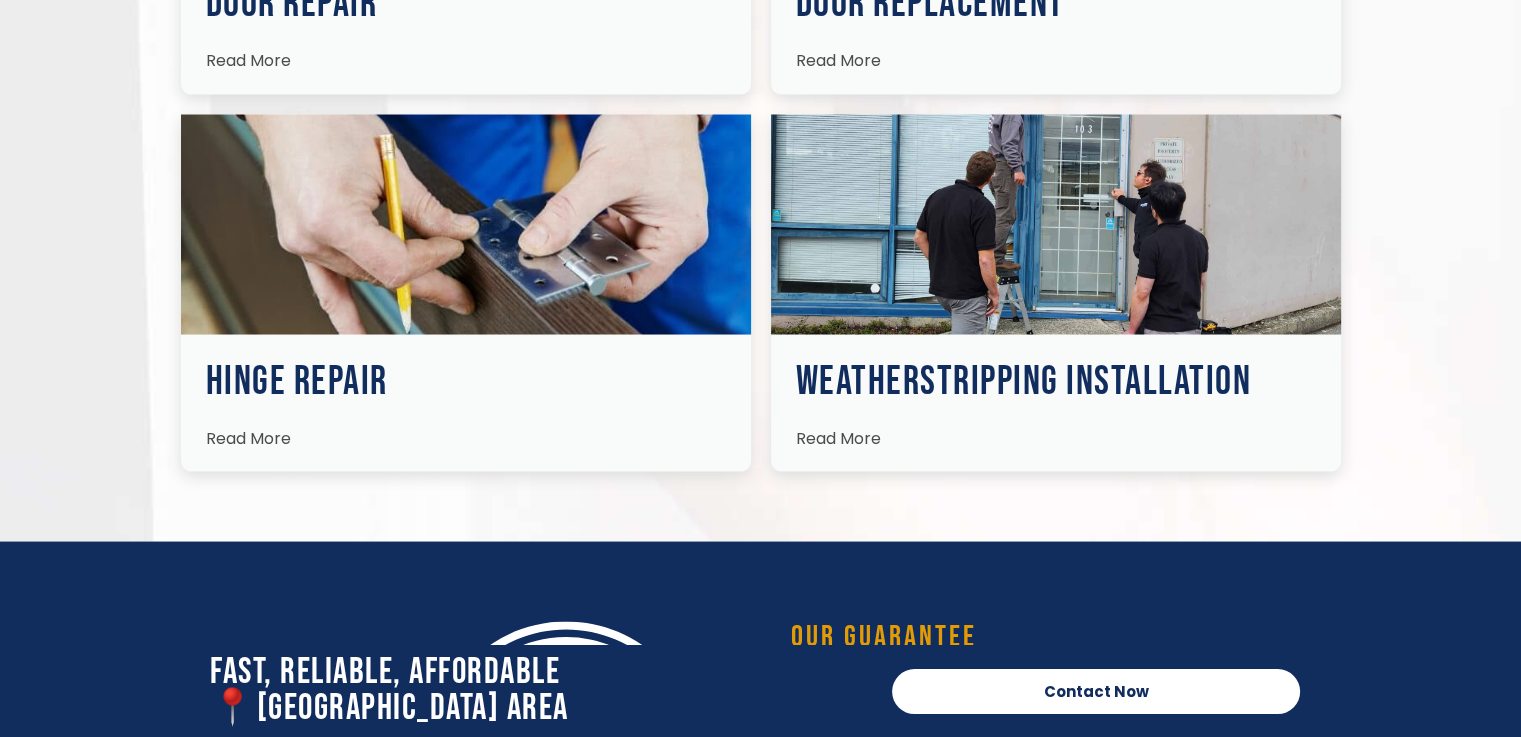 scroll, scrollTop: 3733, scrollLeft: 0, axis: vertical 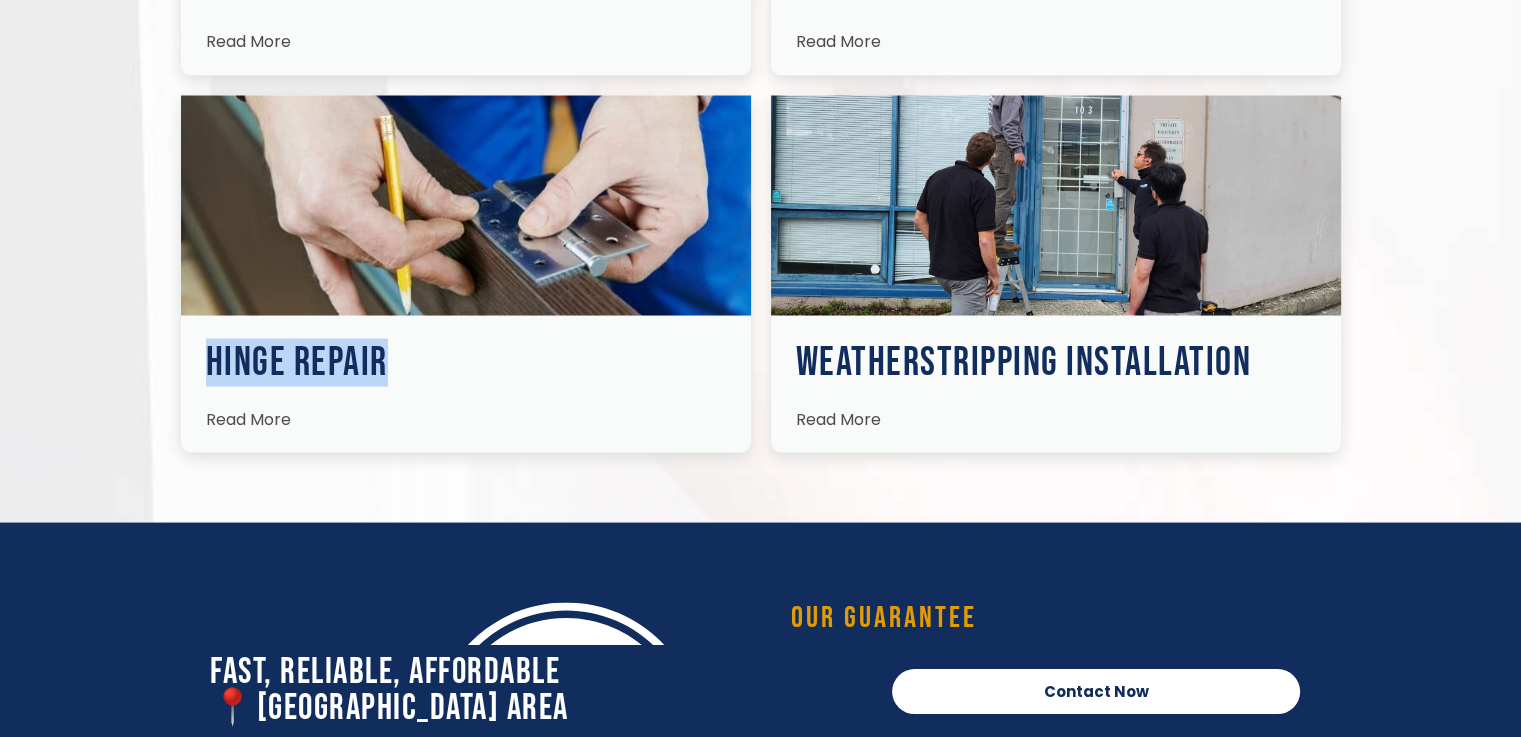 drag, startPoint x: 379, startPoint y: 335, endPoint x: 211, endPoint y: 328, distance: 168.14577 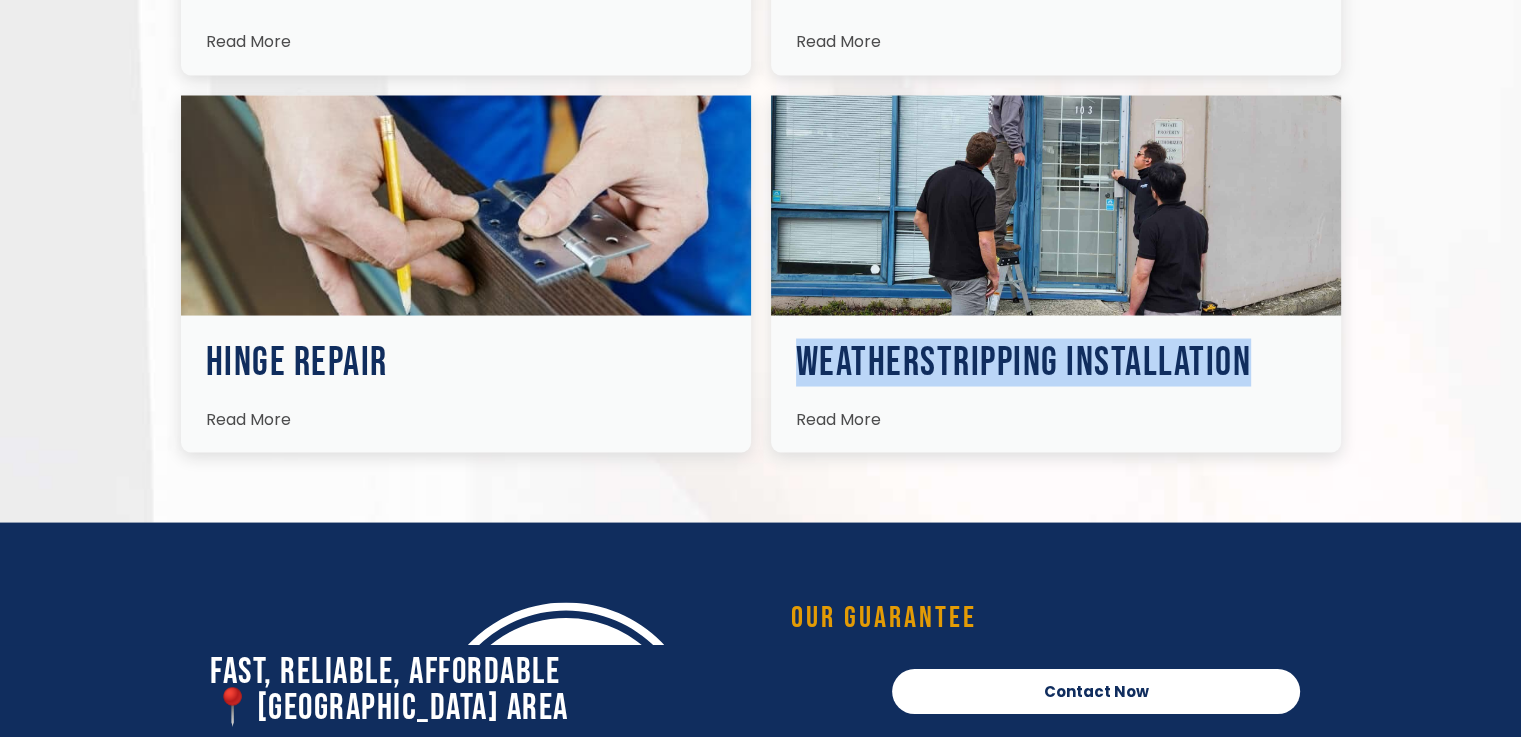 drag, startPoint x: 1254, startPoint y: 335, endPoint x: 806, endPoint y: 333, distance: 448.00446 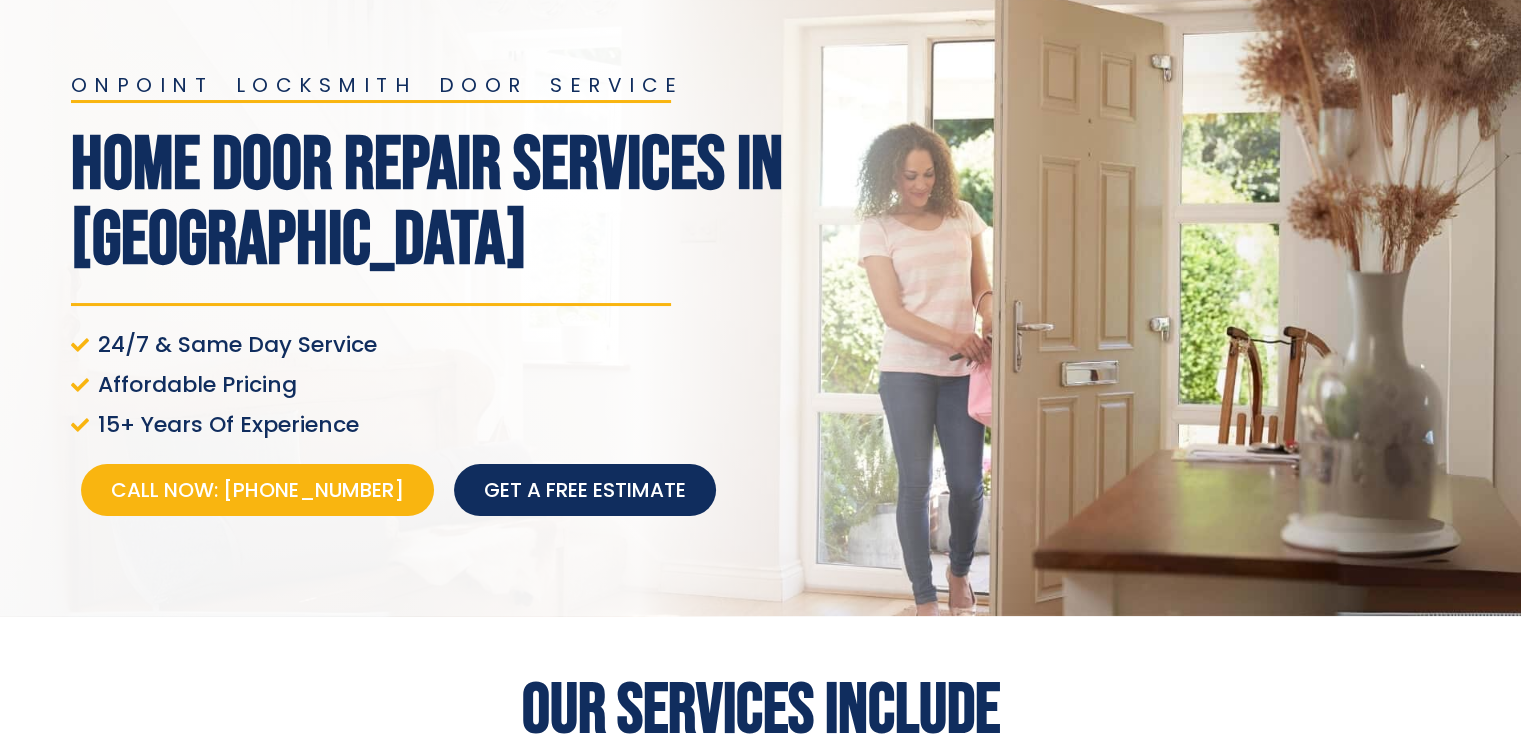 scroll, scrollTop: 0, scrollLeft: 0, axis: both 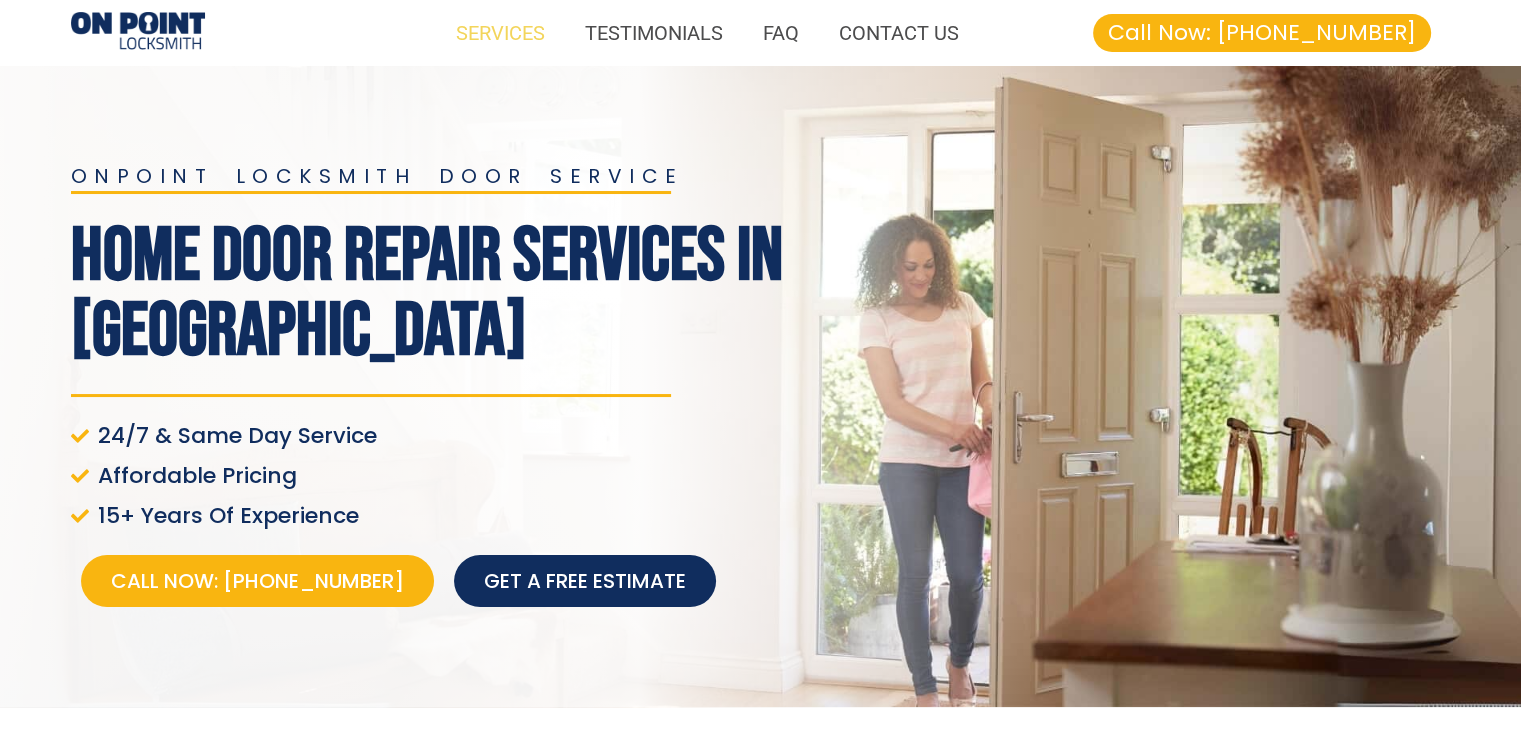 click on "SERVICES" 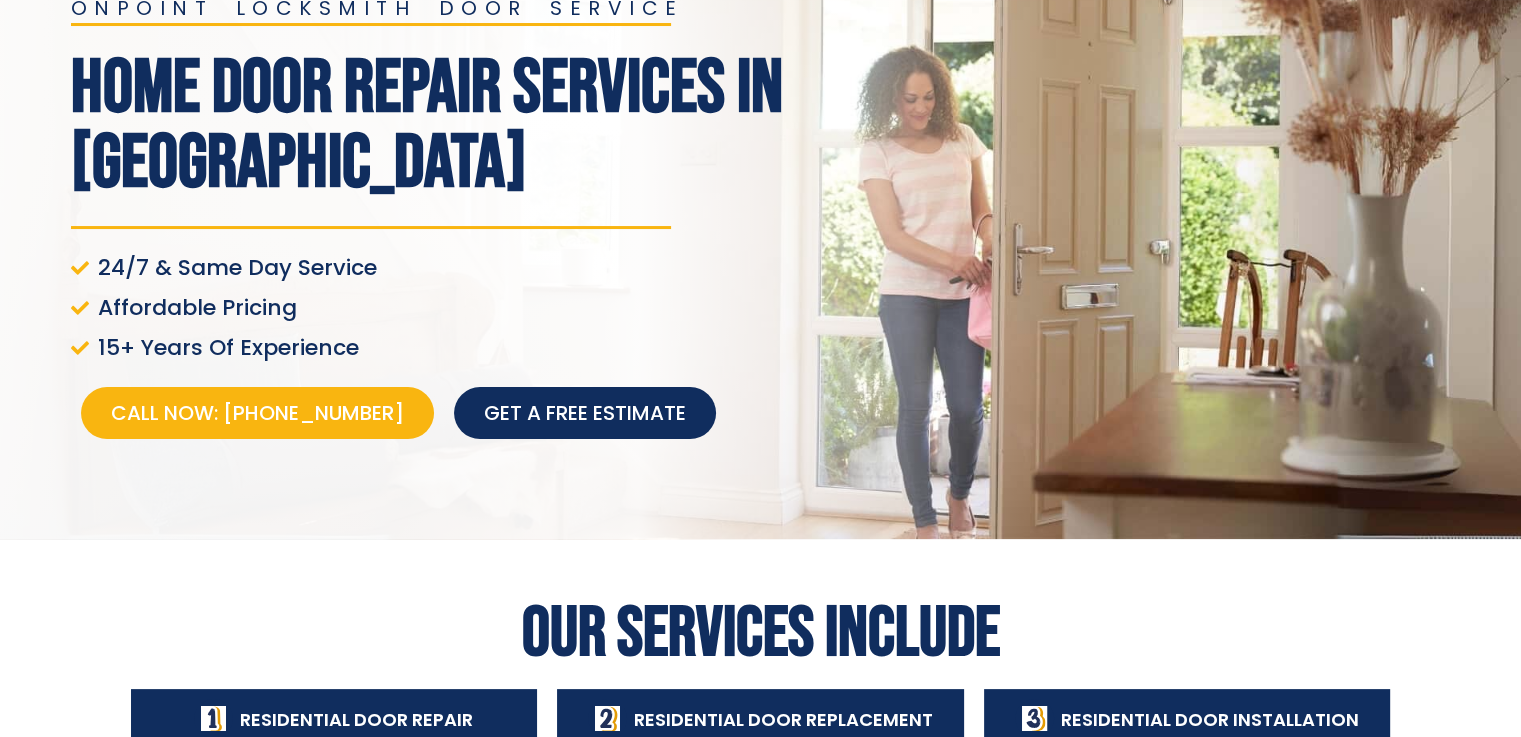 scroll, scrollTop: 0, scrollLeft: 0, axis: both 